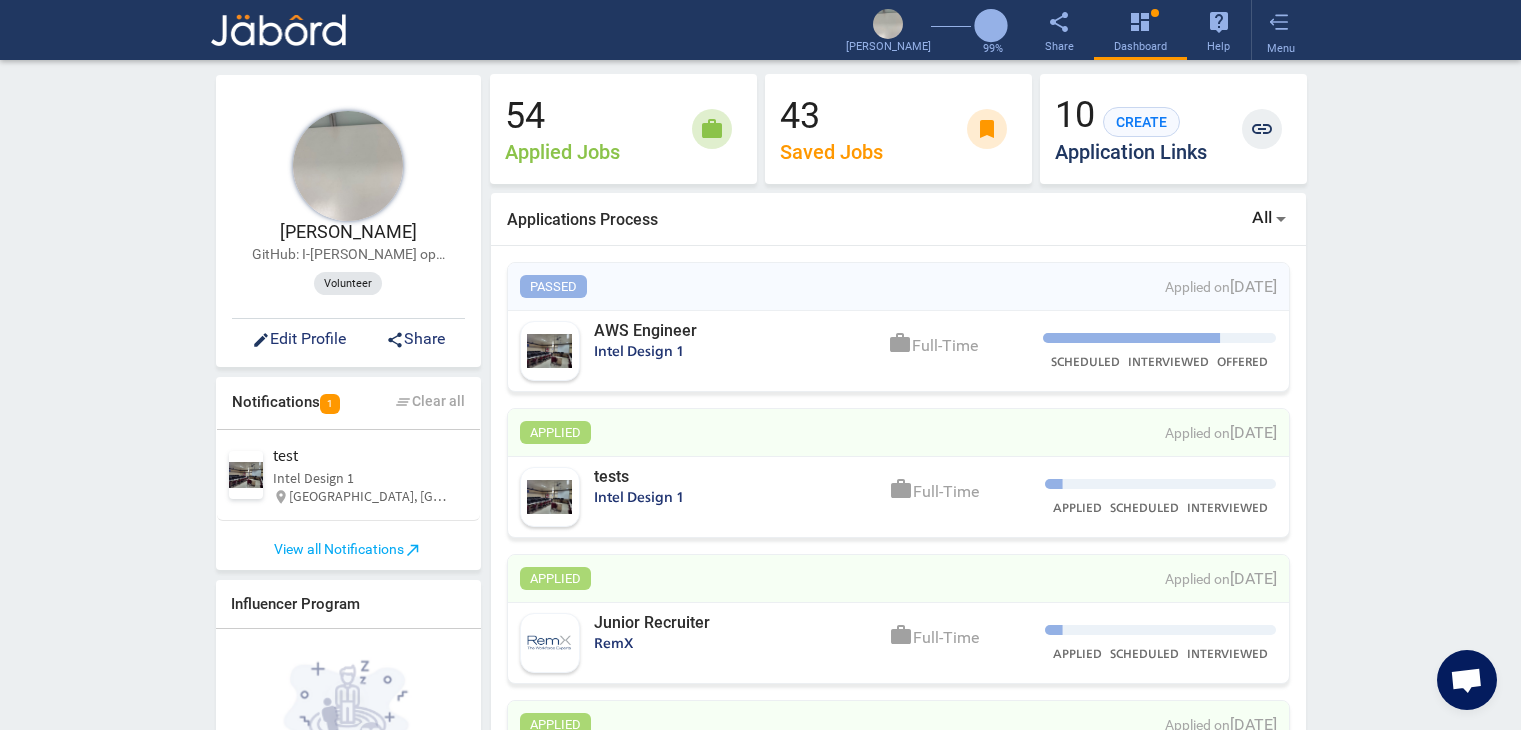 scroll, scrollTop: 0, scrollLeft: 0, axis: both 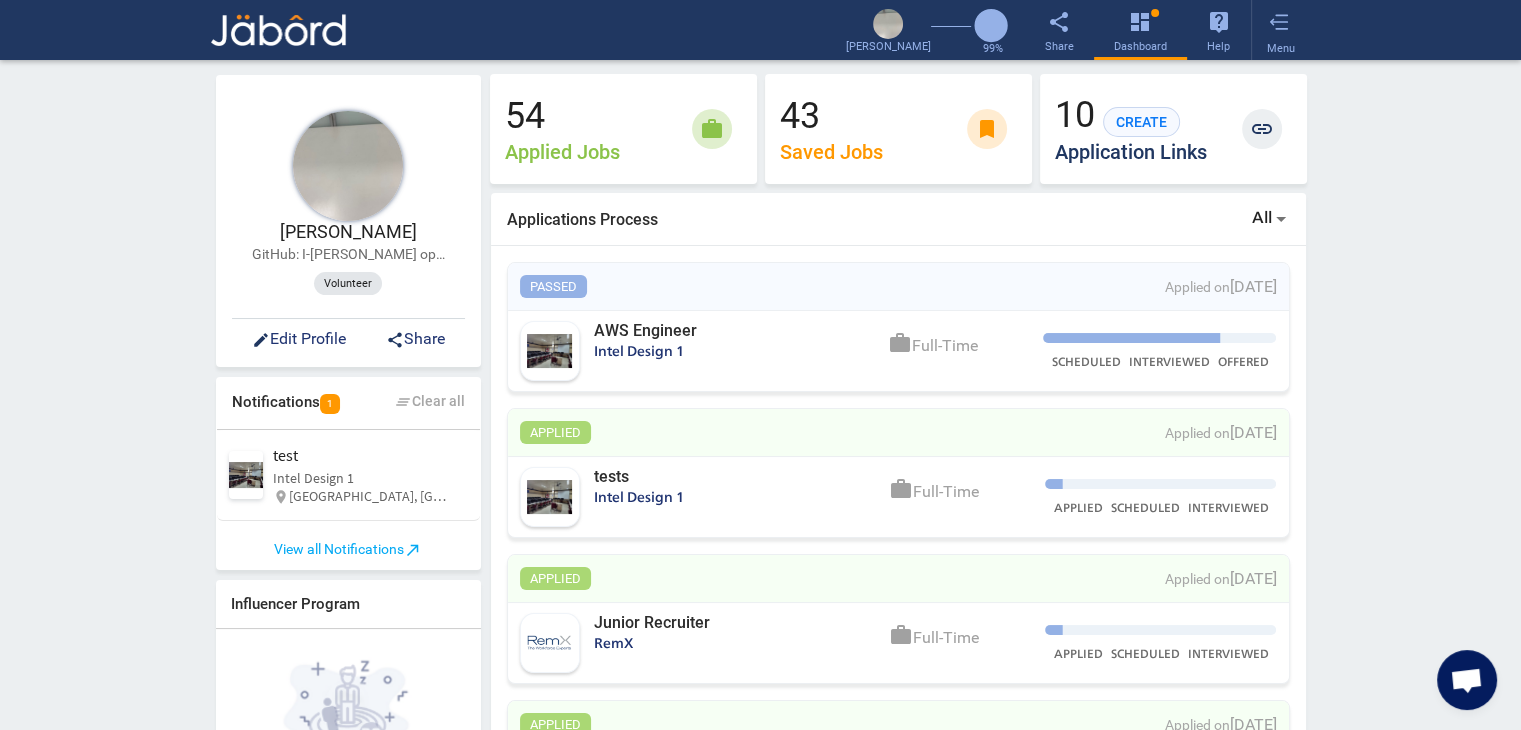click at bounding box center (1281, 220) 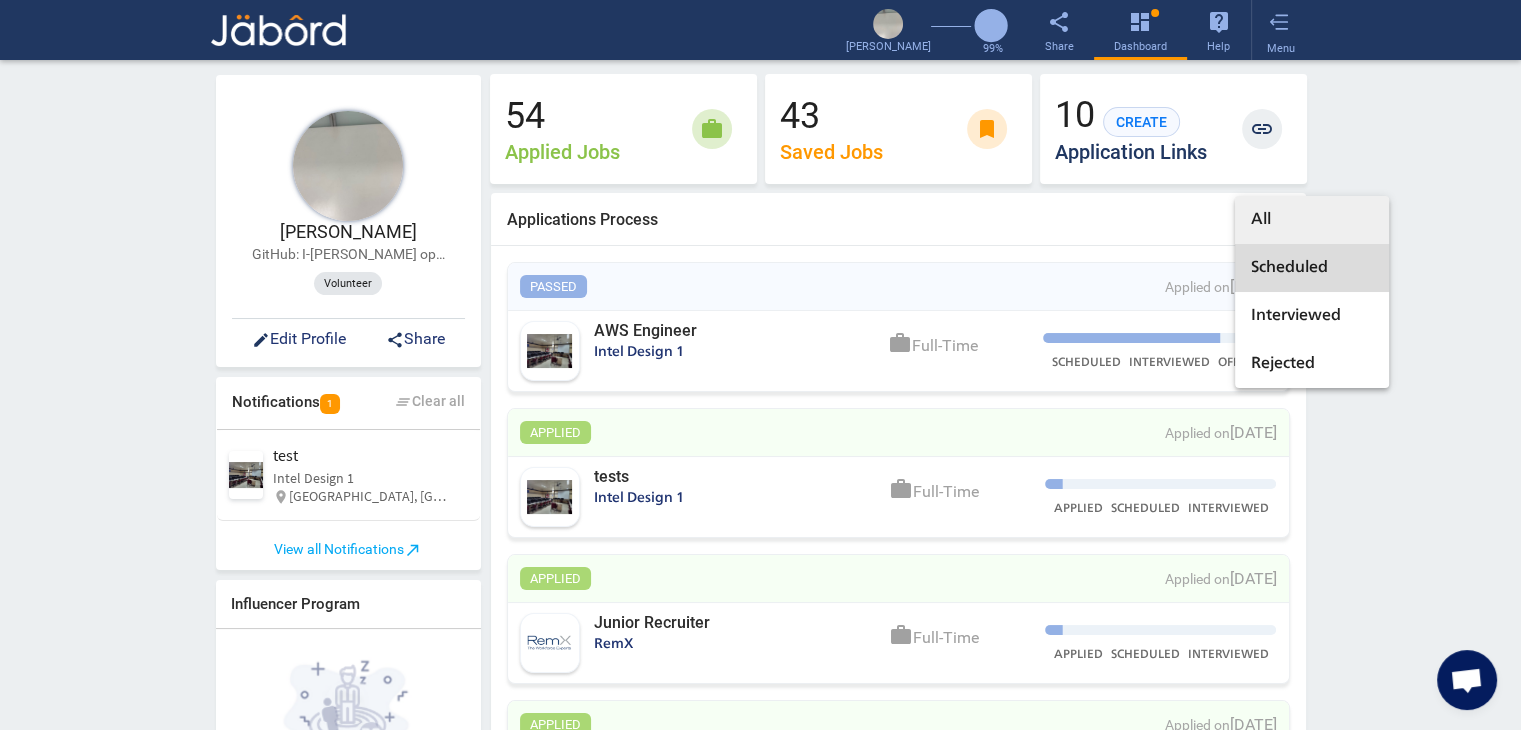 click on "Scheduled" at bounding box center (1312, 268) 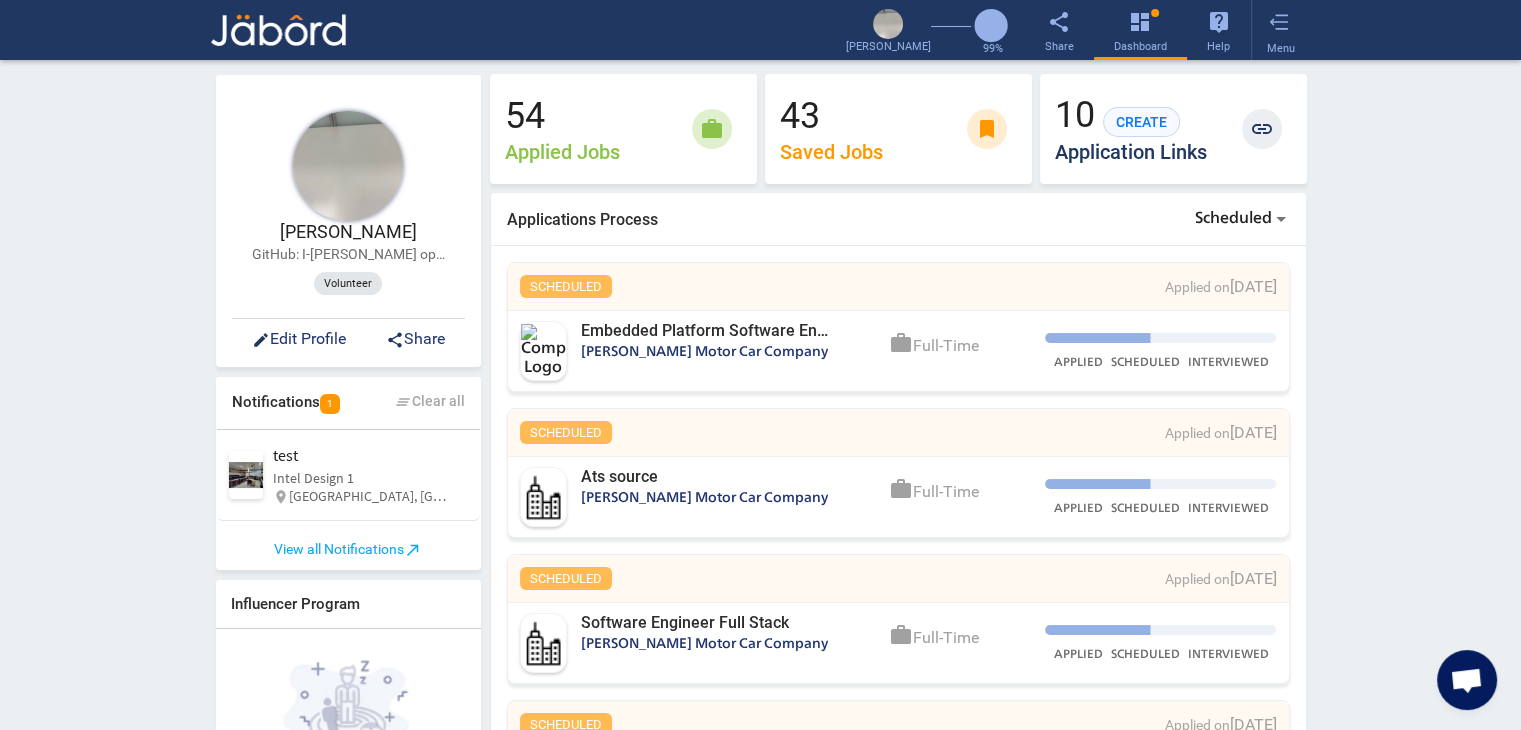 click on "Scheduled Applied on [DATE]" at bounding box center [898, 287] 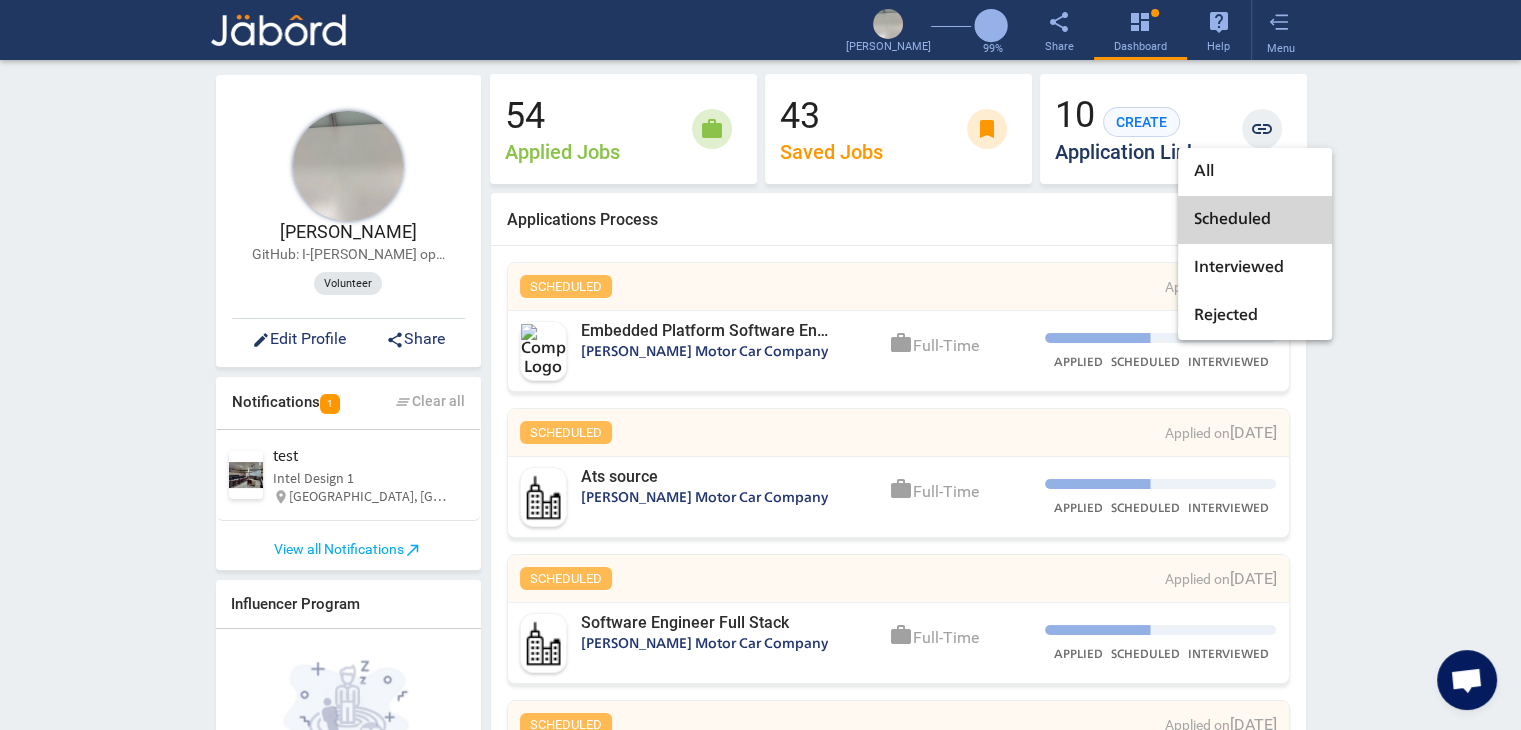 click on "Scheduled" at bounding box center (1255, 220) 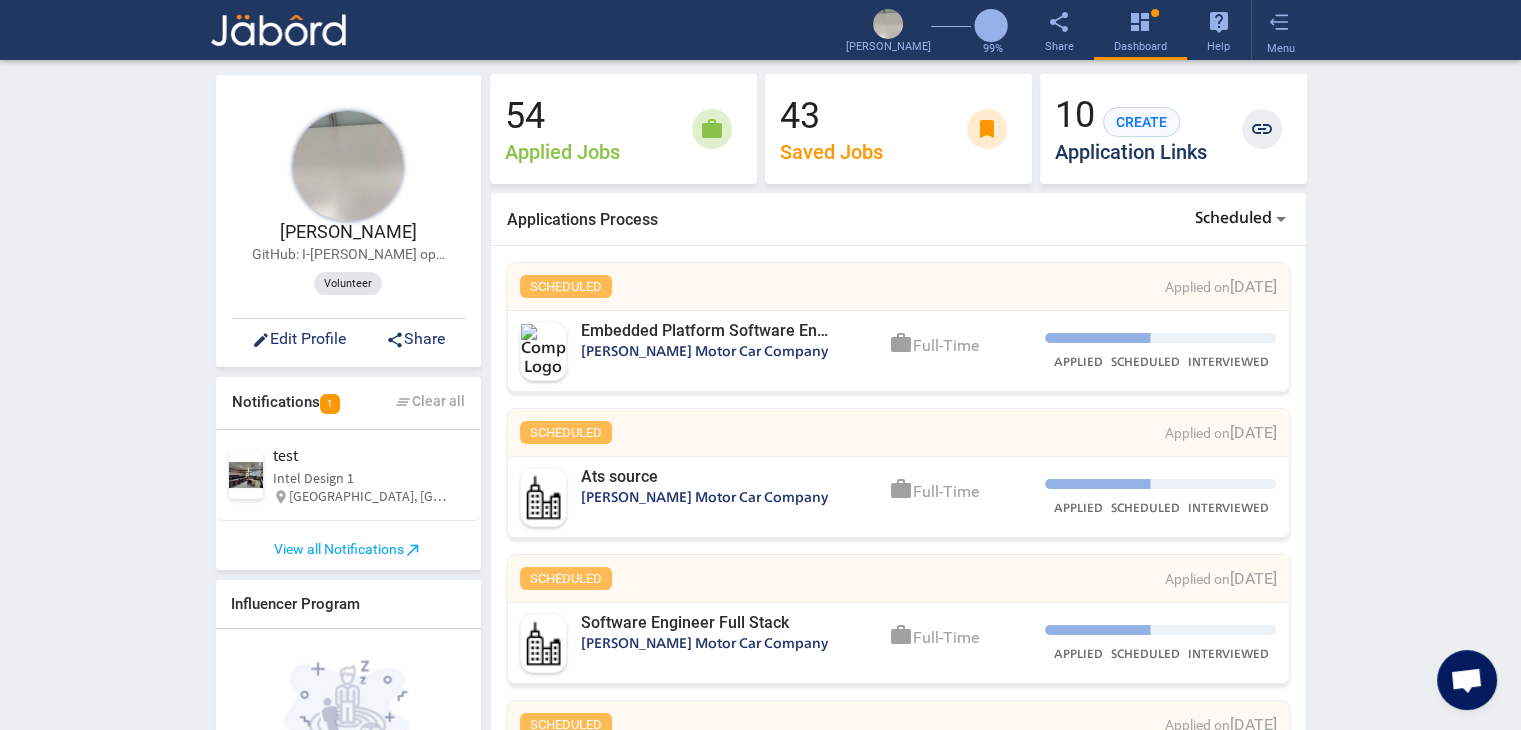 click at bounding box center [1281, 220] 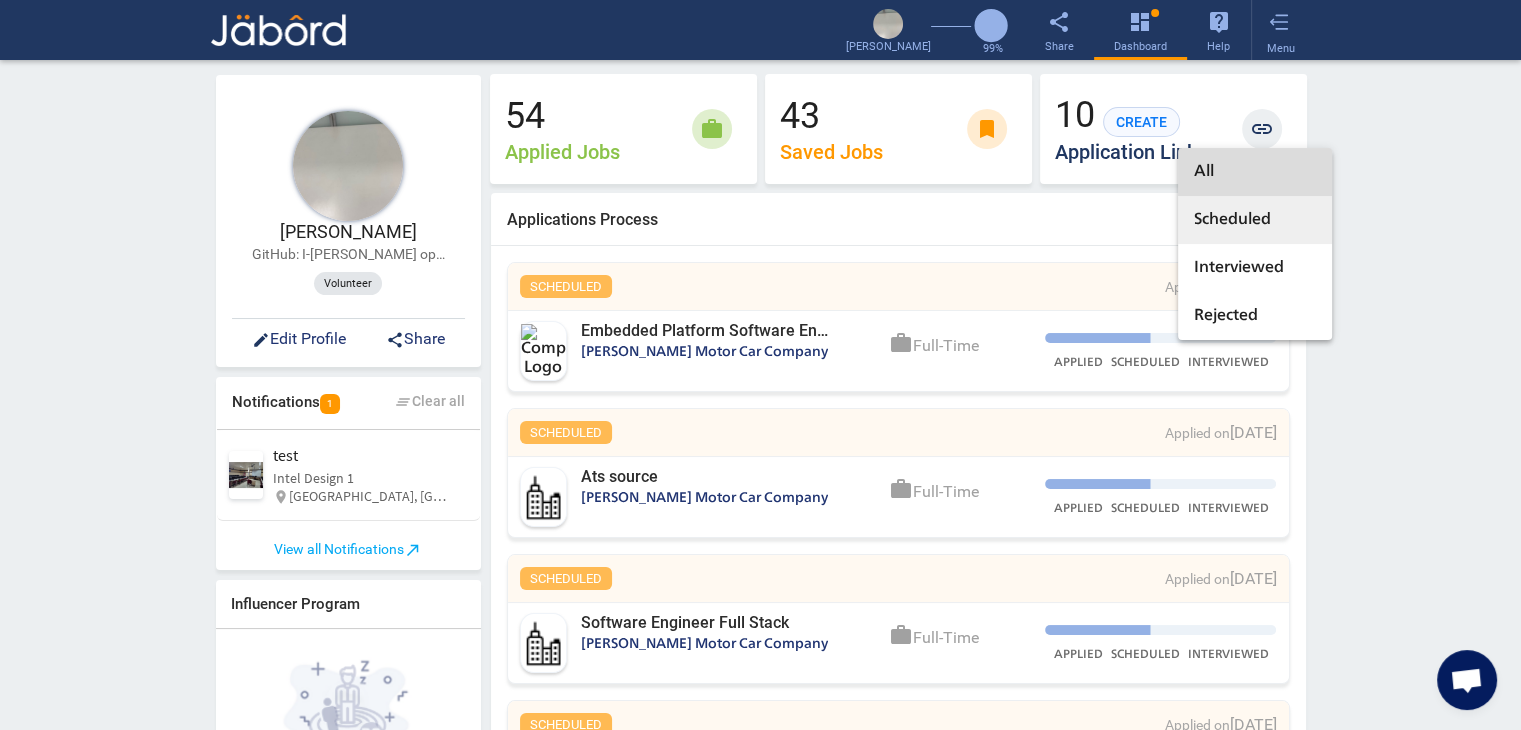 click on "All" at bounding box center [1255, 172] 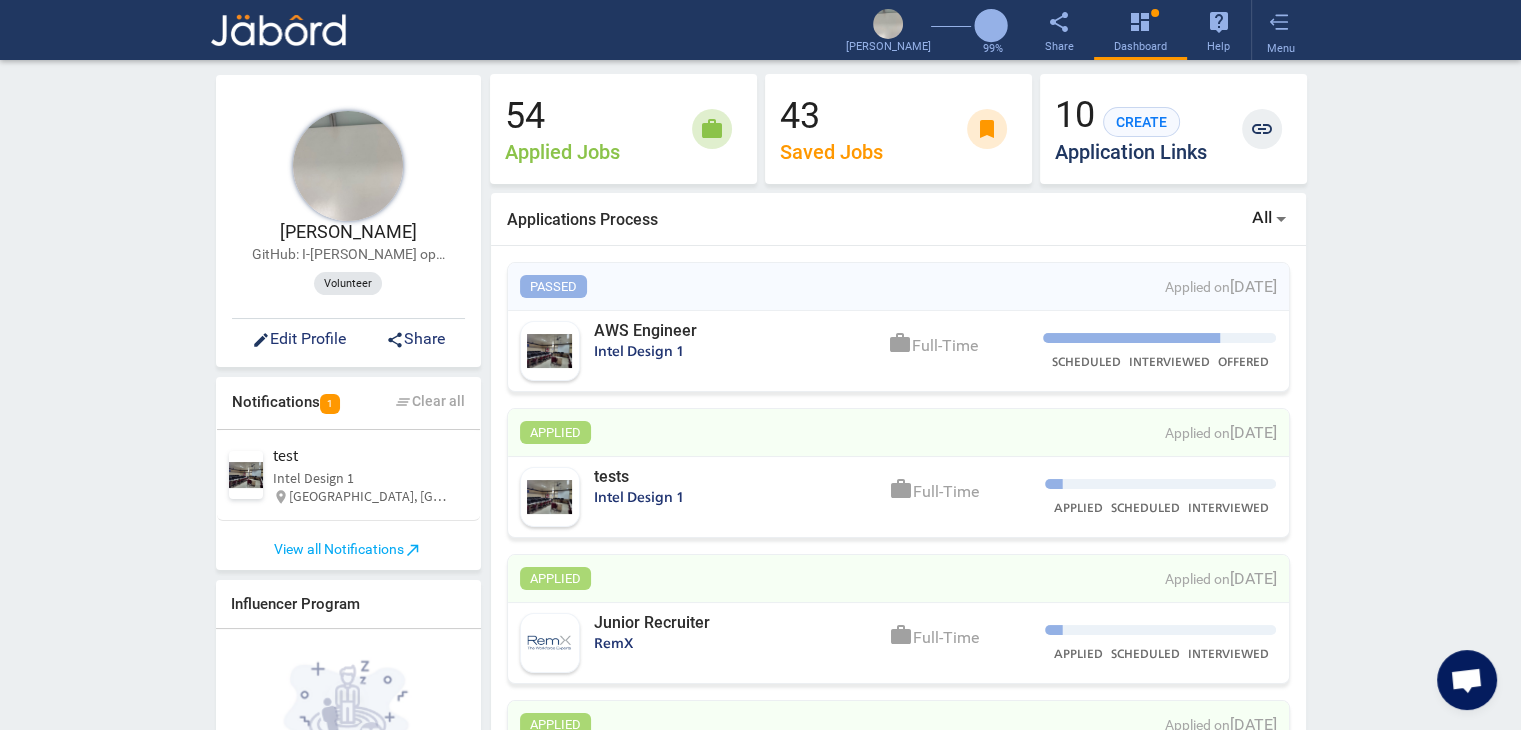 click at bounding box center [1281, 220] 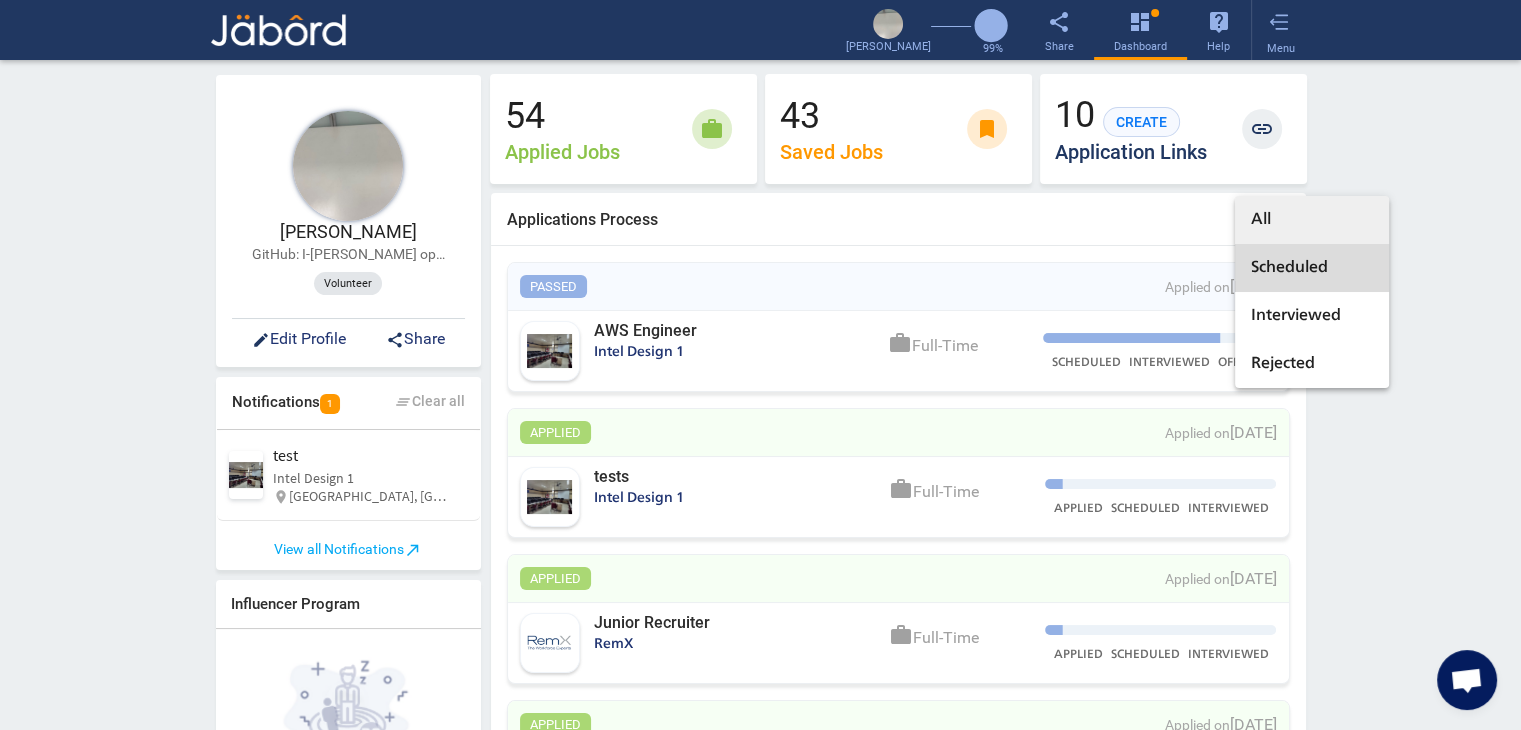 click on "Scheduled" at bounding box center (1312, 268) 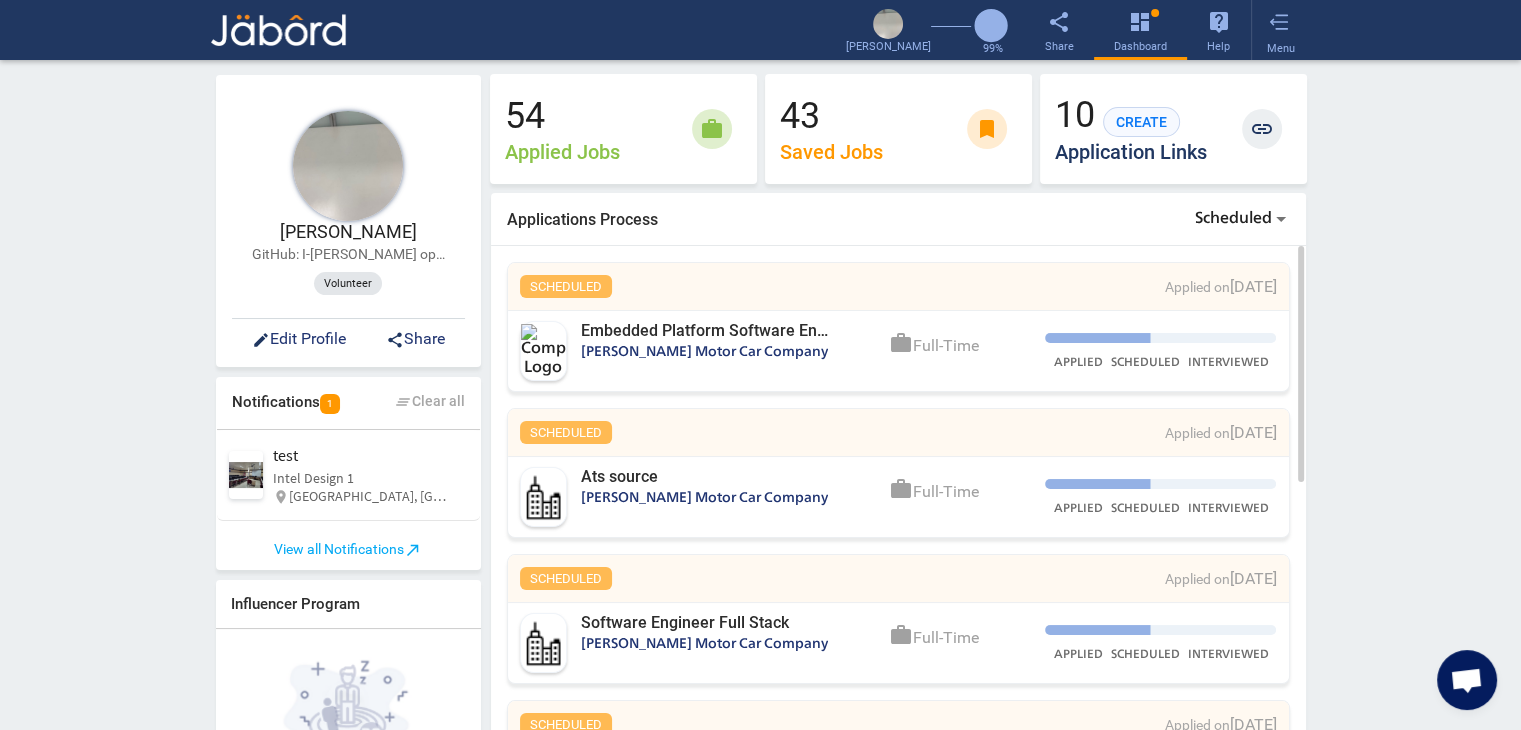 click at bounding box center (543, 351) 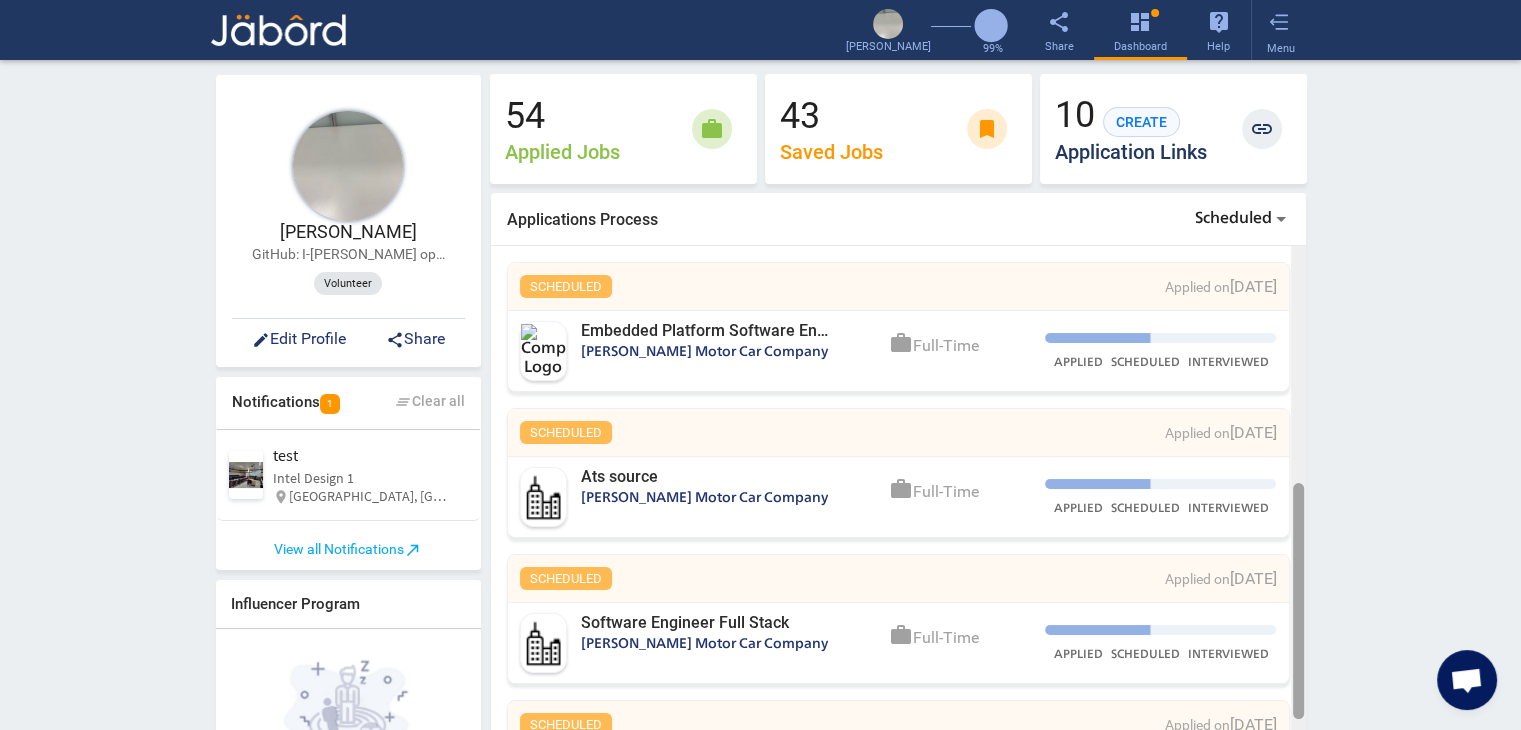 scroll, scrollTop: 616, scrollLeft: 0, axis: vertical 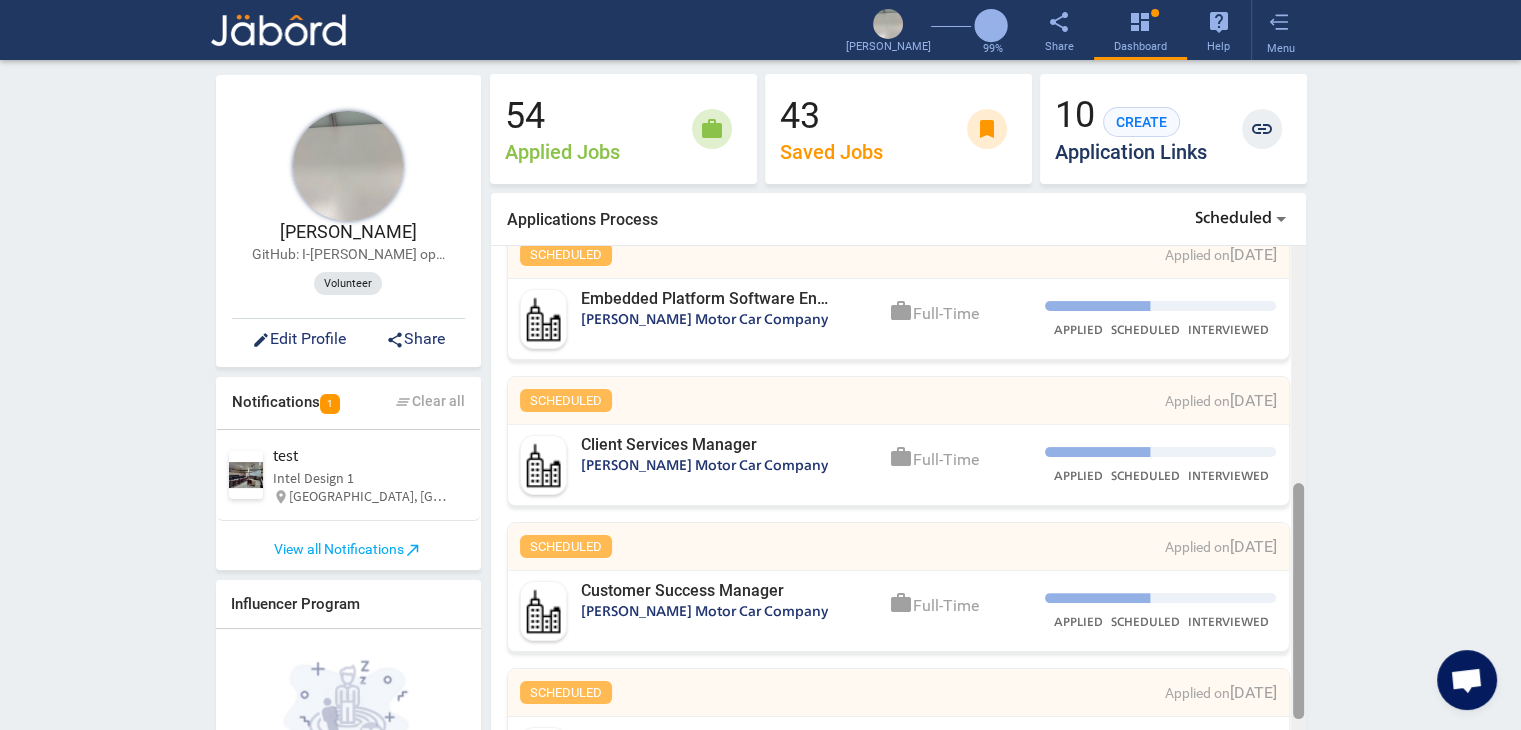 click at bounding box center (1298, 554) 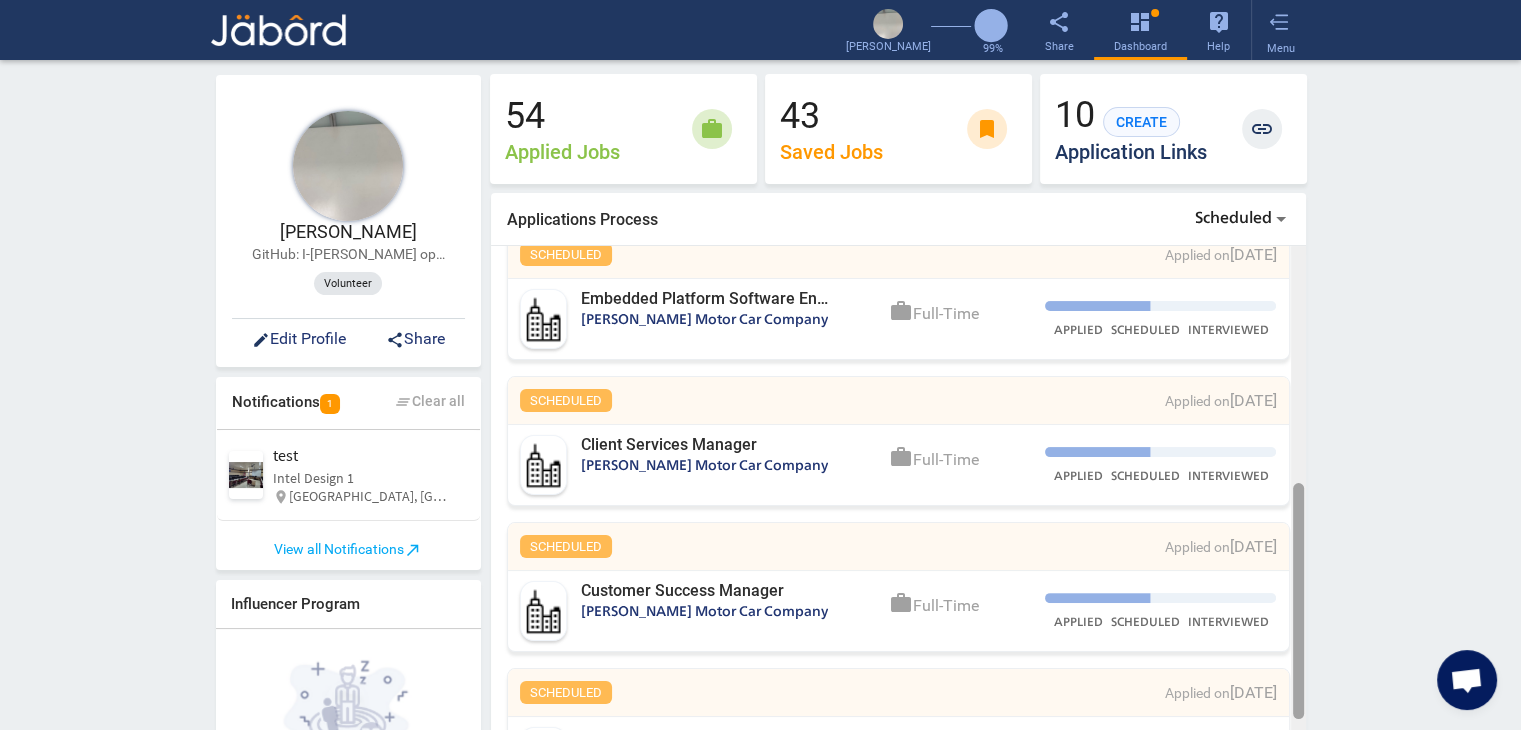 scroll, scrollTop: 0, scrollLeft: 0, axis: both 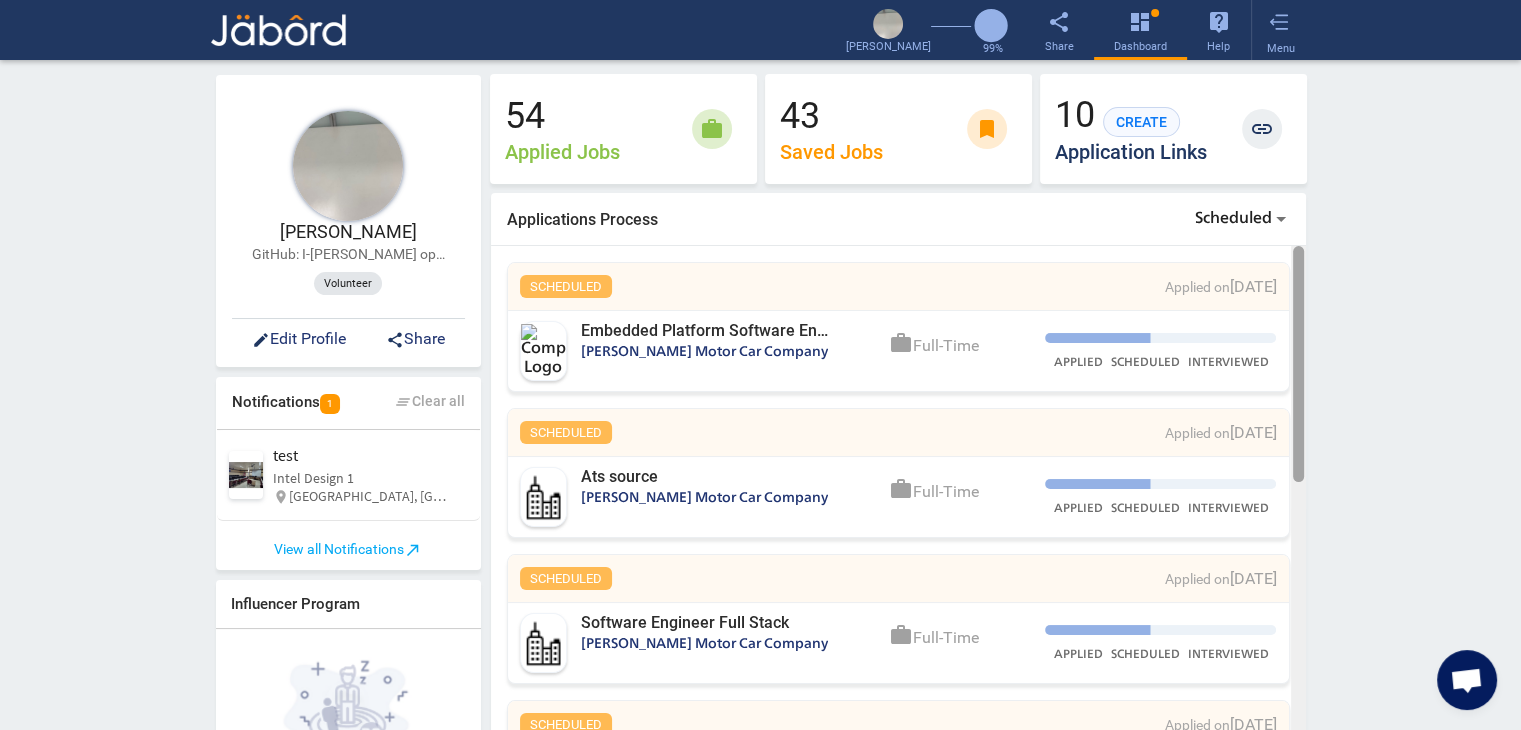 click at bounding box center [1298, 554] 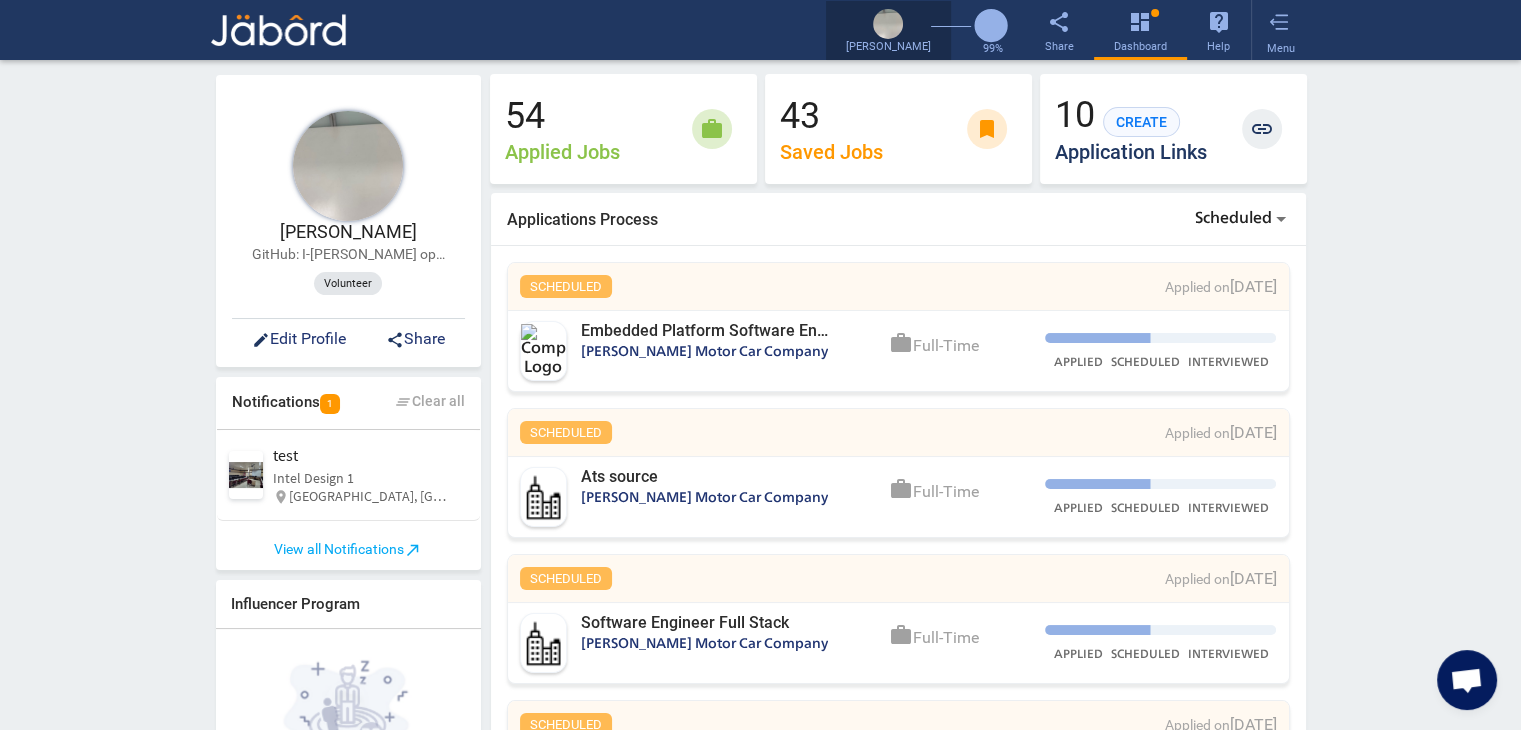 click 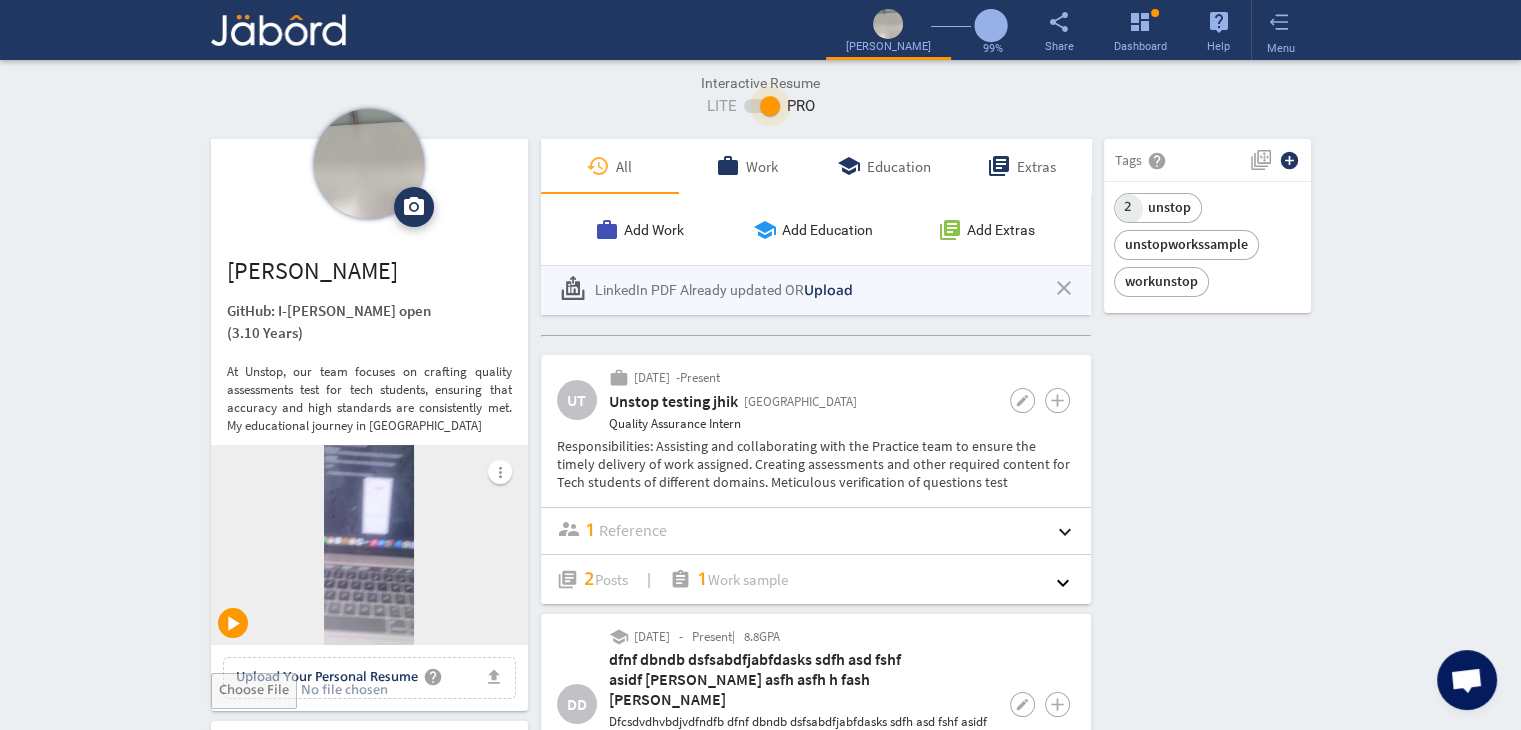 click at bounding box center (762, 106) 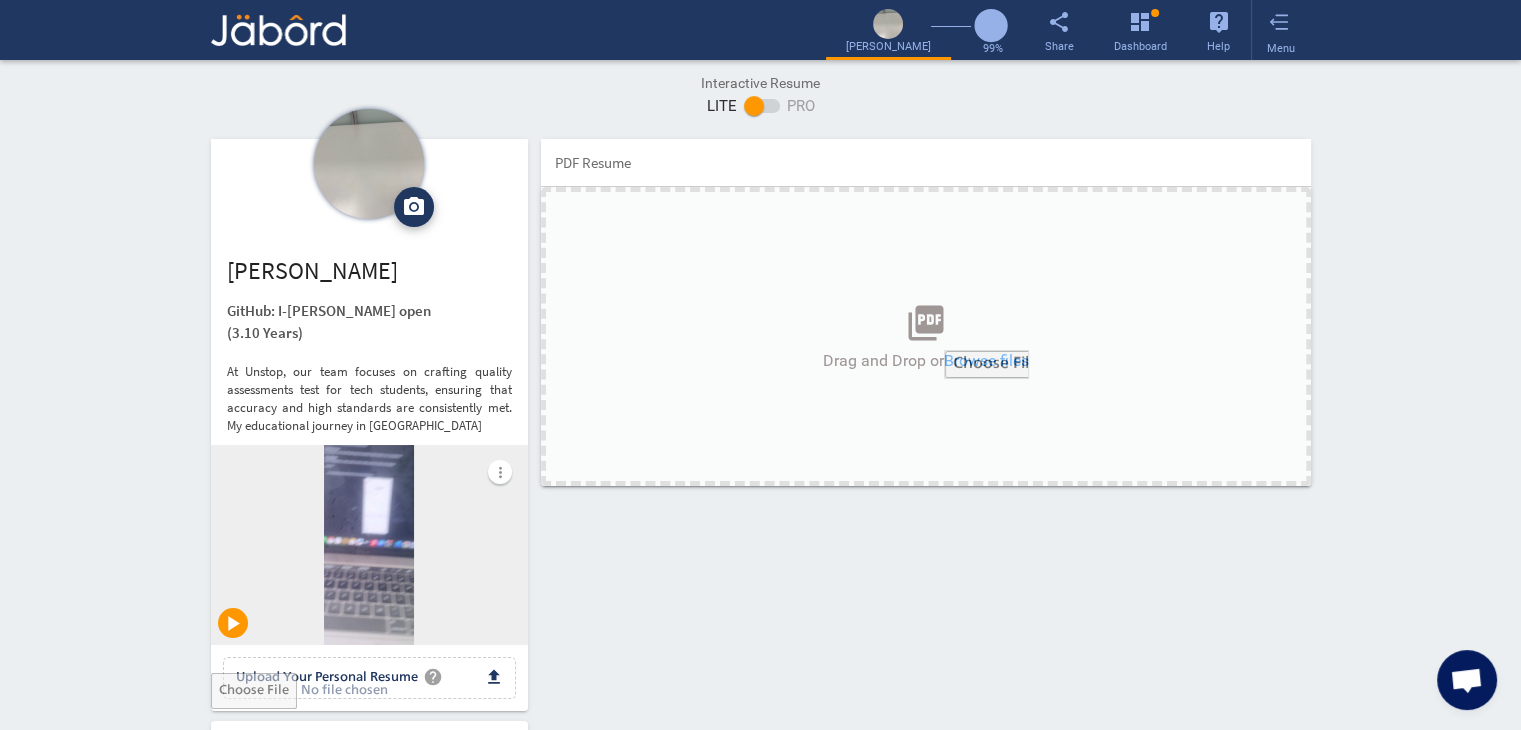 click on "file_upload Upload Your Personal Resume help Upload File" 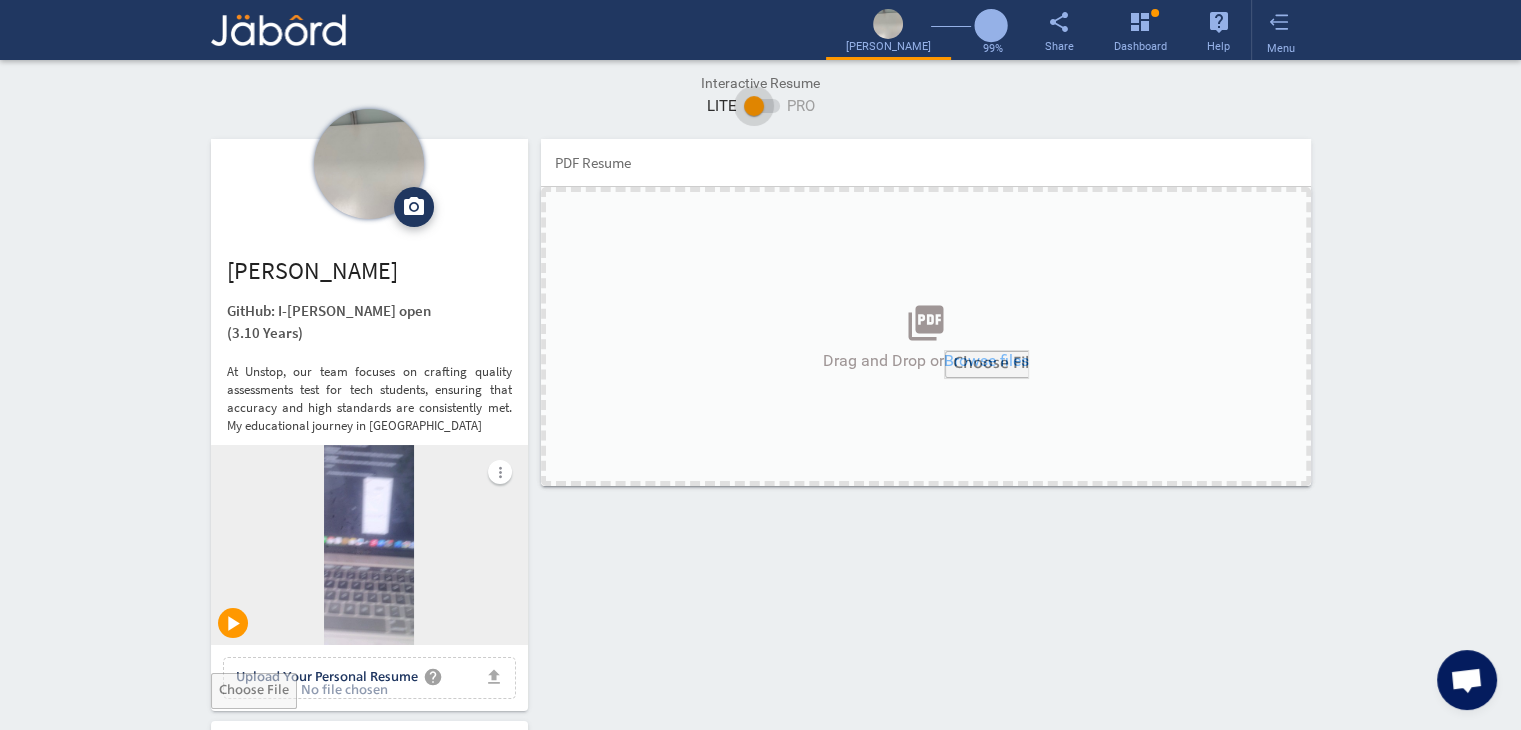 click at bounding box center (754, 106) 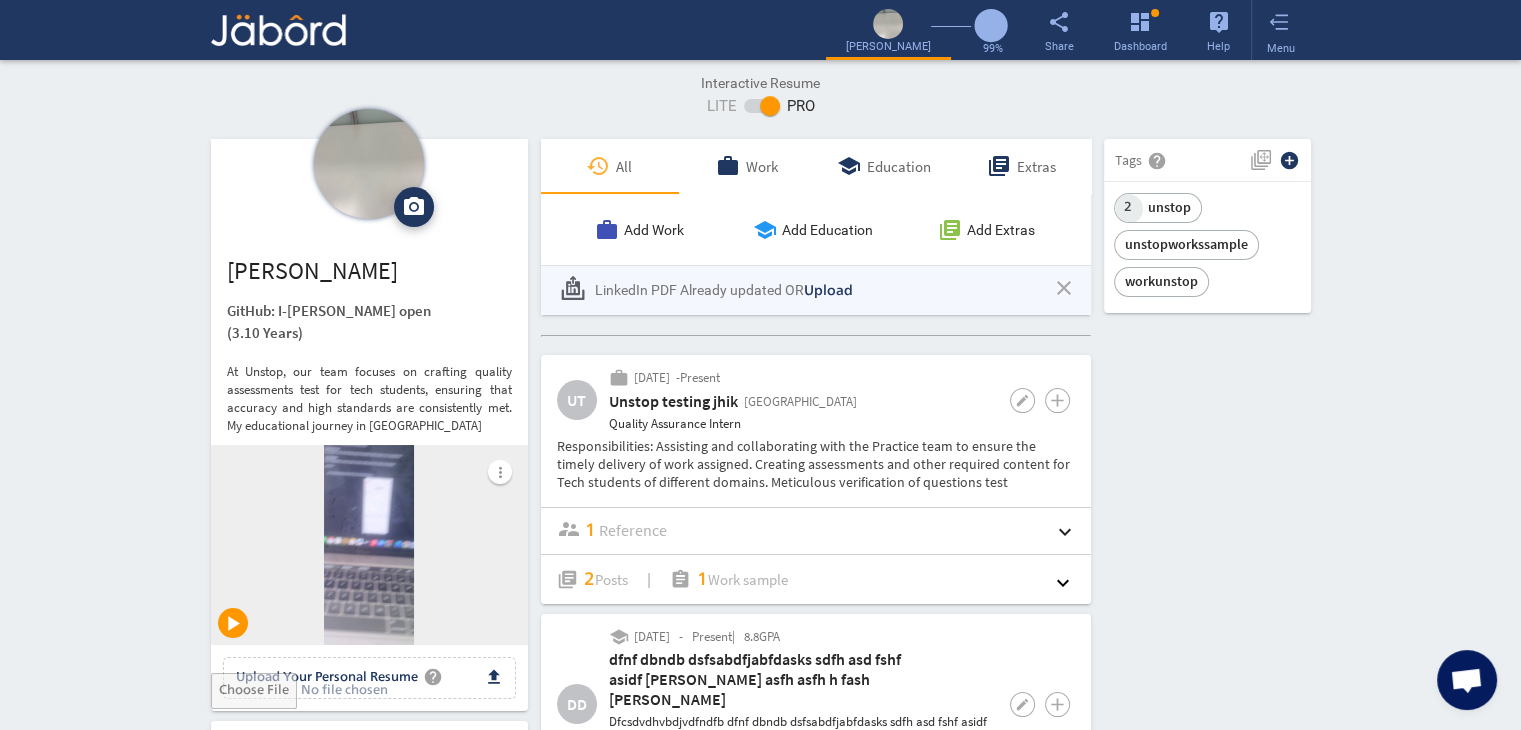 click on "file_upload Upload Your Personal Resume help Upload File" 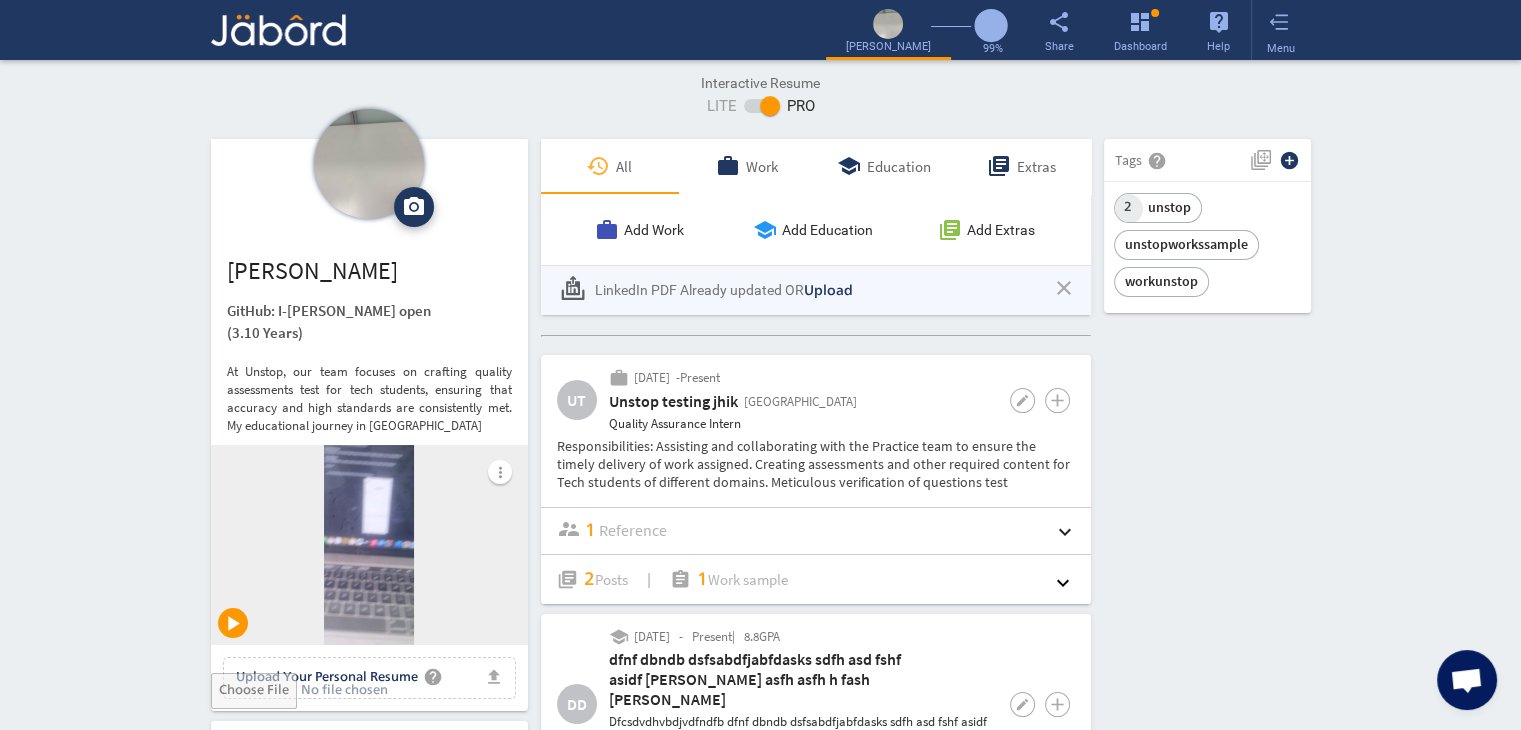 click on "Interactive Resume LITE   PRO Summary Experience camera_alt  Change Photo  Upload File delete Remove   edit  [PERSON_NAME]: I-[PERSON_NAME] open   (3.10 Years)  At Unstop, our team focuses on crafting quality assessments test for tech students, ensuring that accuracy and high standards are consistently met. My educational journey in Artificial more_vert play_arrow file_upload Upload Your Personal Resume help Upload File Contact edit email  [PERSON_NAME][EMAIL_ADDRESS][DOMAIN_NAME]   public Public call  93 - [PHONE_NUMBER]   lock_outline Private location_on  C   public Public  Job Preferences  edit
.cls-1{fill:#989fa7;}
Full-Time  Availability - 1 Week ₹ 25k -  ₹ 75k   -   Annually
.cls-1{fill:#989fa7;}.cls-2{fill:#a5abb2;fill-rule:evenodd;}" 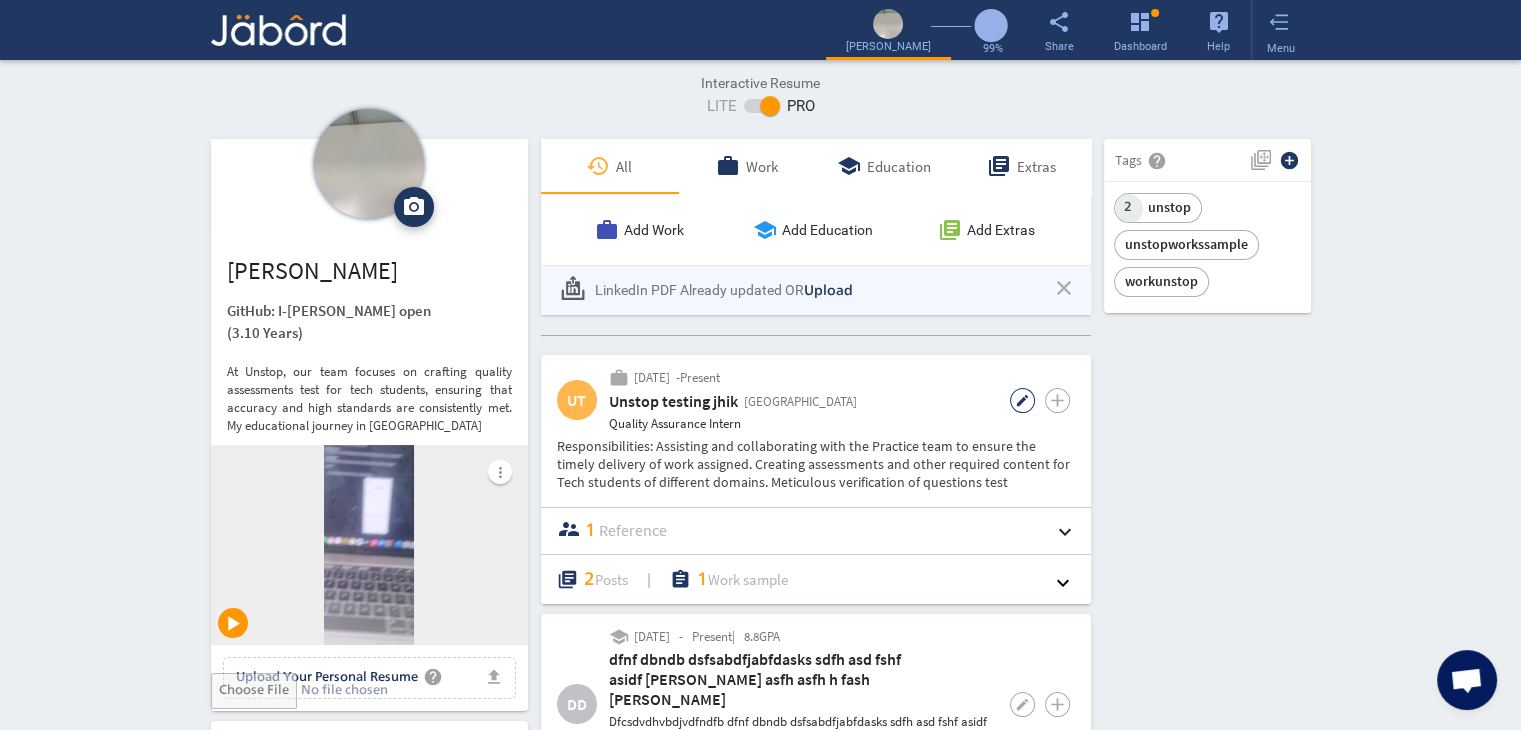 click on "edit" at bounding box center (1022, 400) 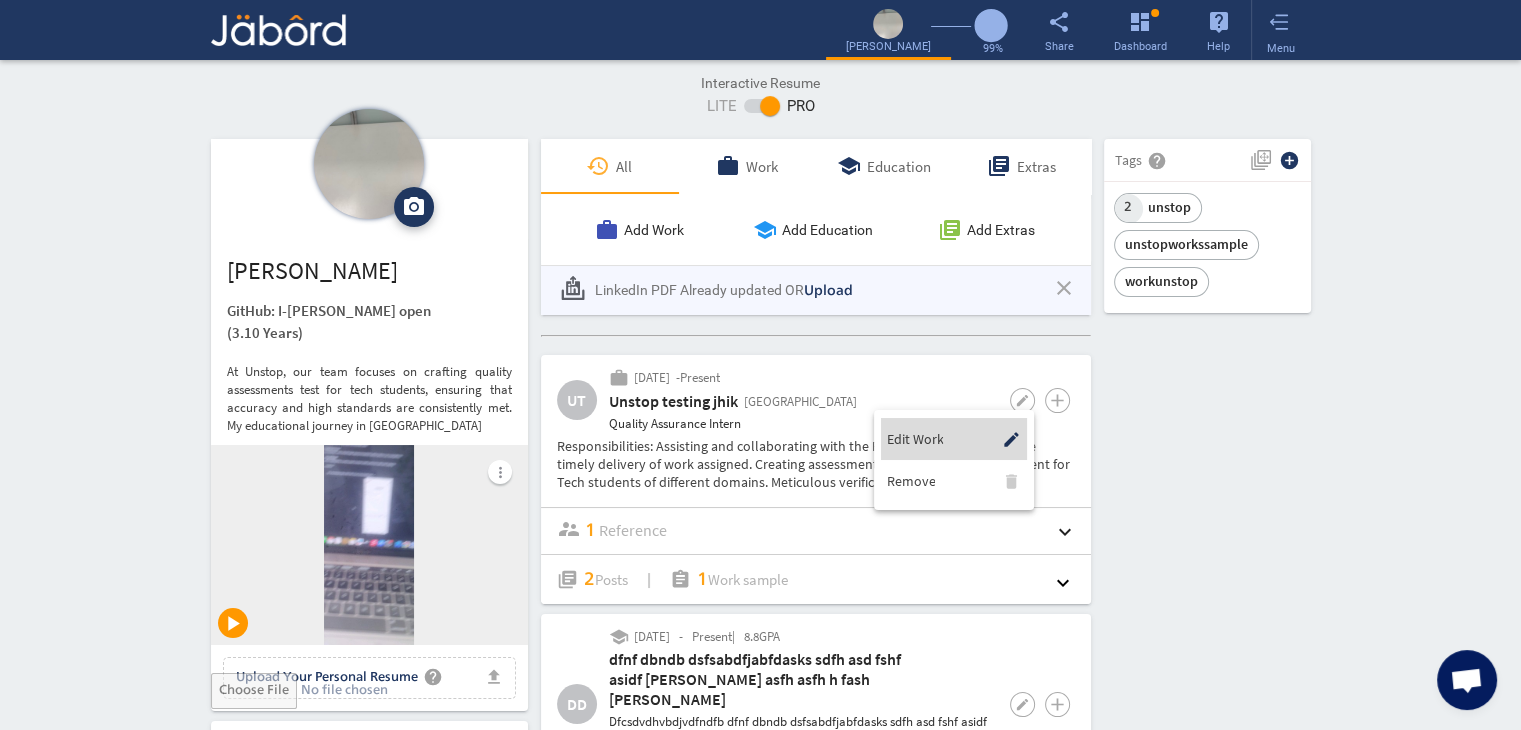 click on "Edit Work" at bounding box center [914, 439] 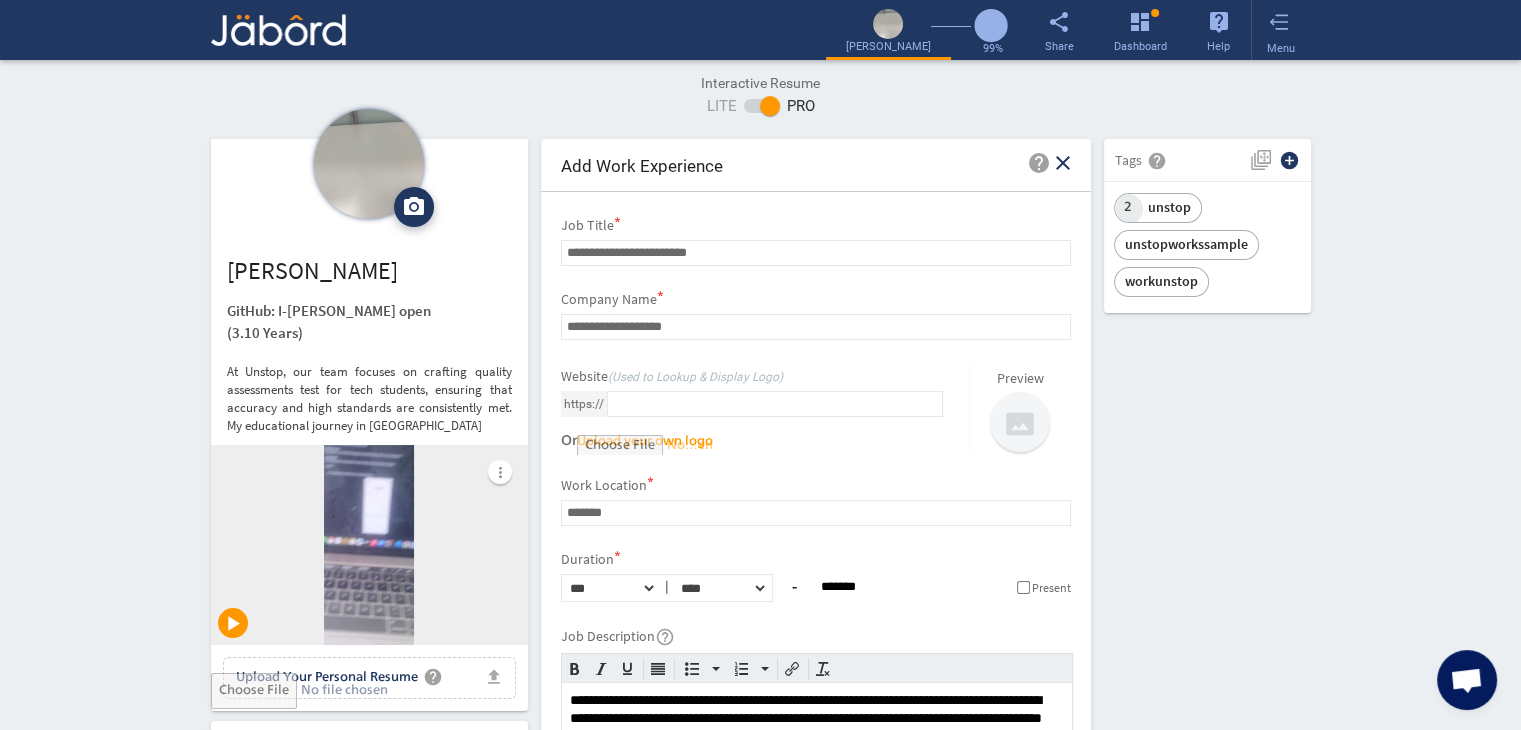 scroll, scrollTop: 0, scrollLeft: 0, axis: both 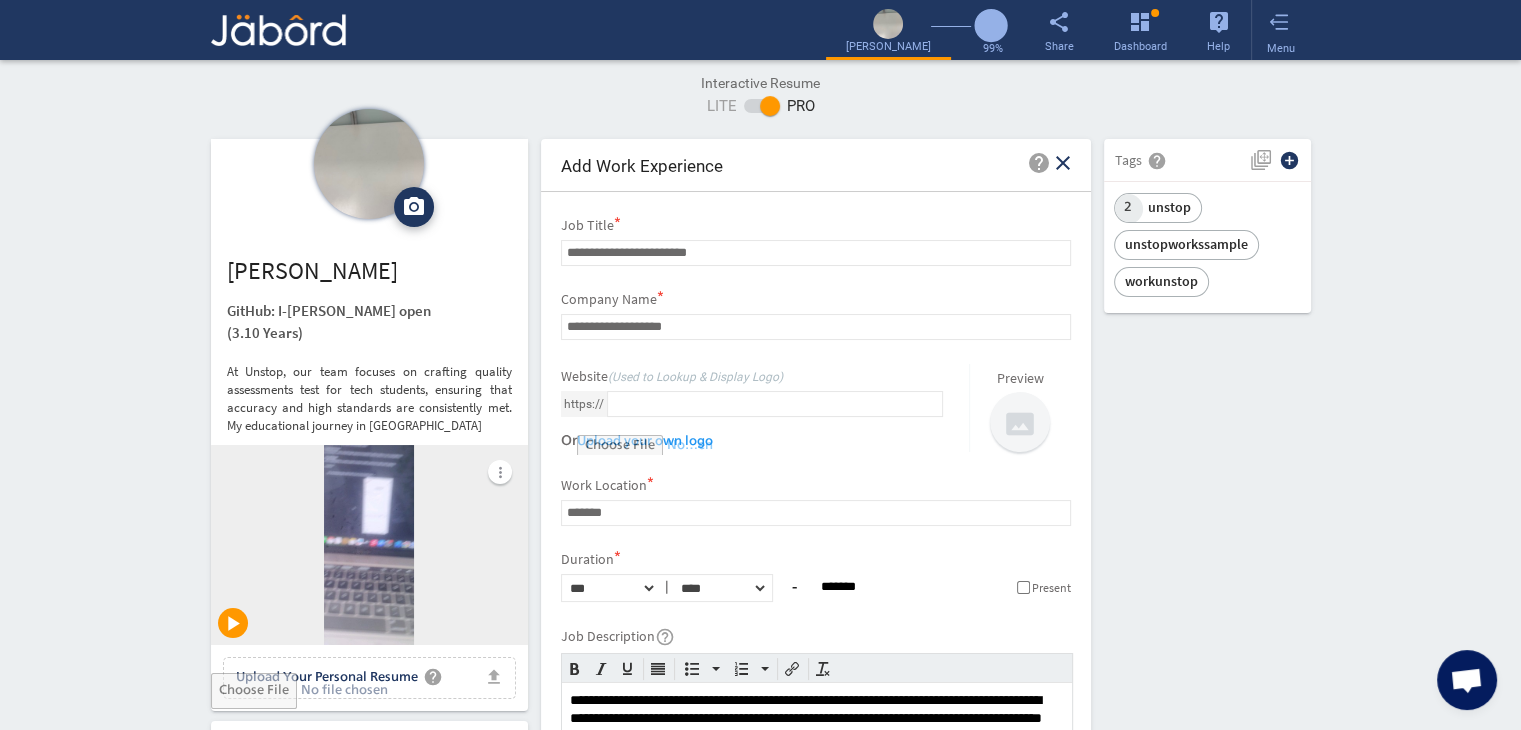 click on "camera_alt  Change Photo  Upload File delete Remove   edit  [PERSON_NAME]: I-[PERSON_NAME] open   (3.10 Years)  At Unstop, our team focuses on crafting quality assessments test for tech students, ensuring that accuracy and high standards are consistently met. My educational journey in Artificial more_vert play_arrow file_upload Upload Your Personal Resume help Upload File Contact edit email  [PERSON_NAME][EMAIL_ADDRESS][DOMAIN_NAME]   public Public call  93 - [PHONE_NUMBER]   lock_outline Private location_on  C   public Public  Job Preferences  edit
.cls-1{fill:#989fa7;}
Full-Time  Availability - 1 Week ₹ 25k -  ₹ 75k   -   Annually
.cls-1{fill:#989fa7;}.cls-2{fill:#a5abb2;fill-rule:evenodd;}
Part-Time  [DATE]  access_time [DATE]" 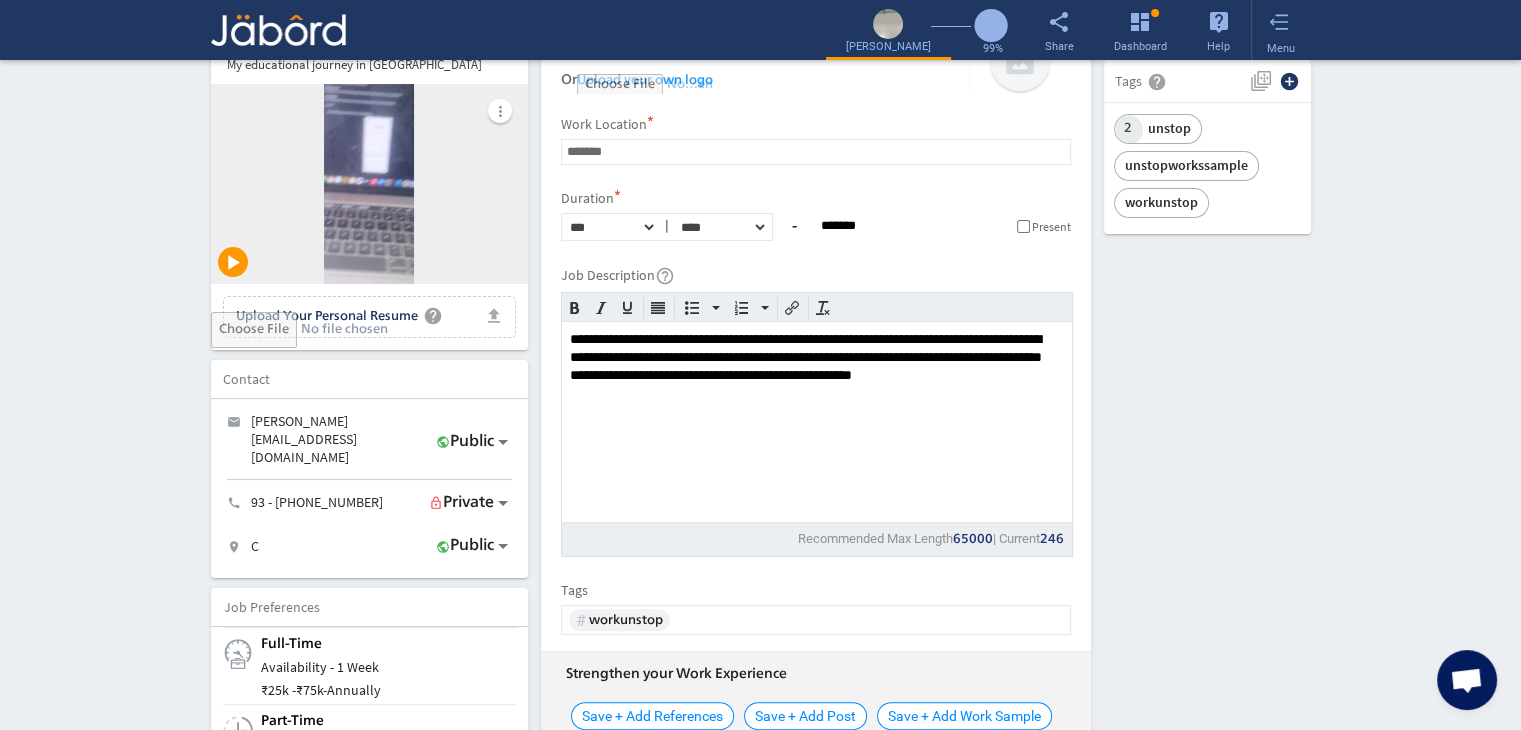 scroll, scrollTop: 360, scrollLeft: 0, axis: vertical 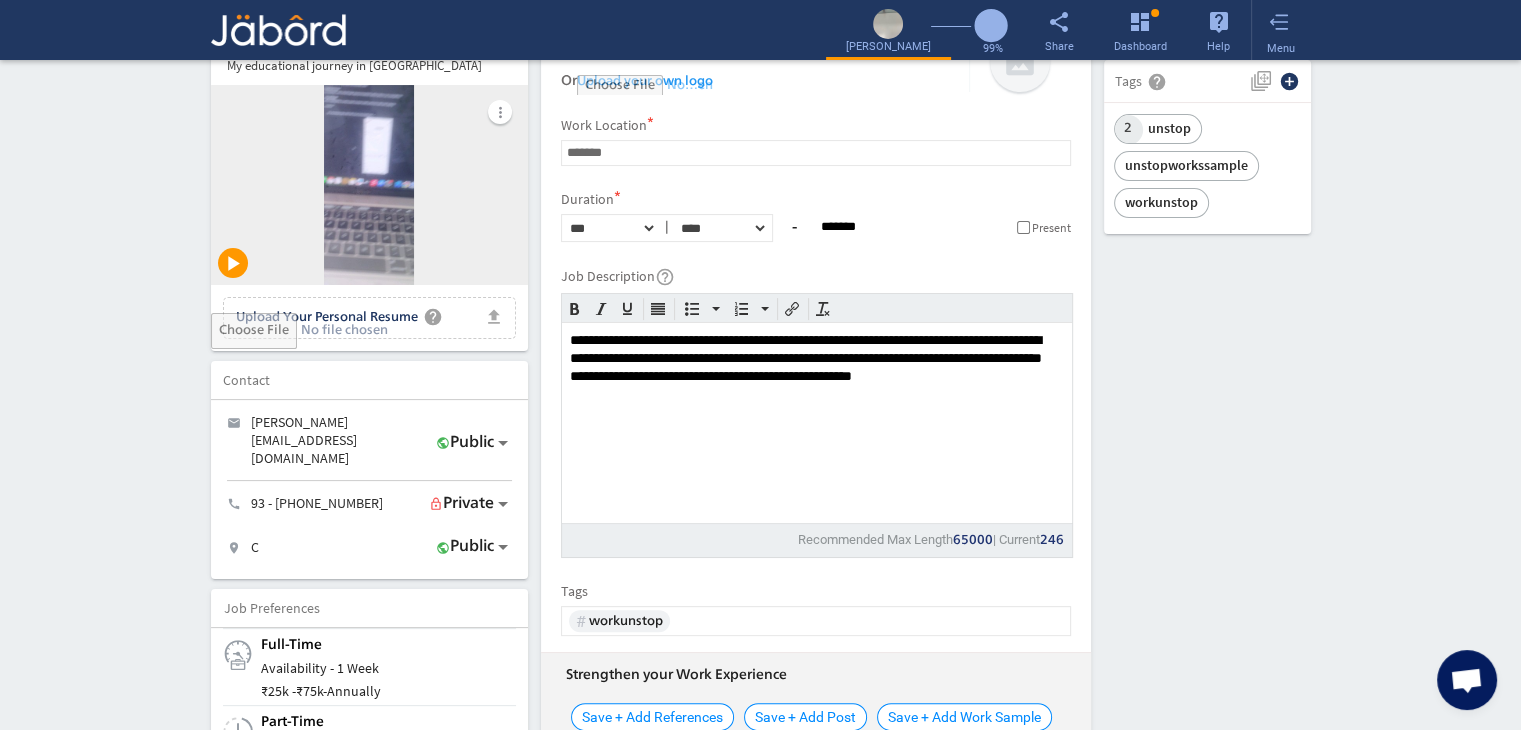 click on "**********" at bounding box center (815, 413) 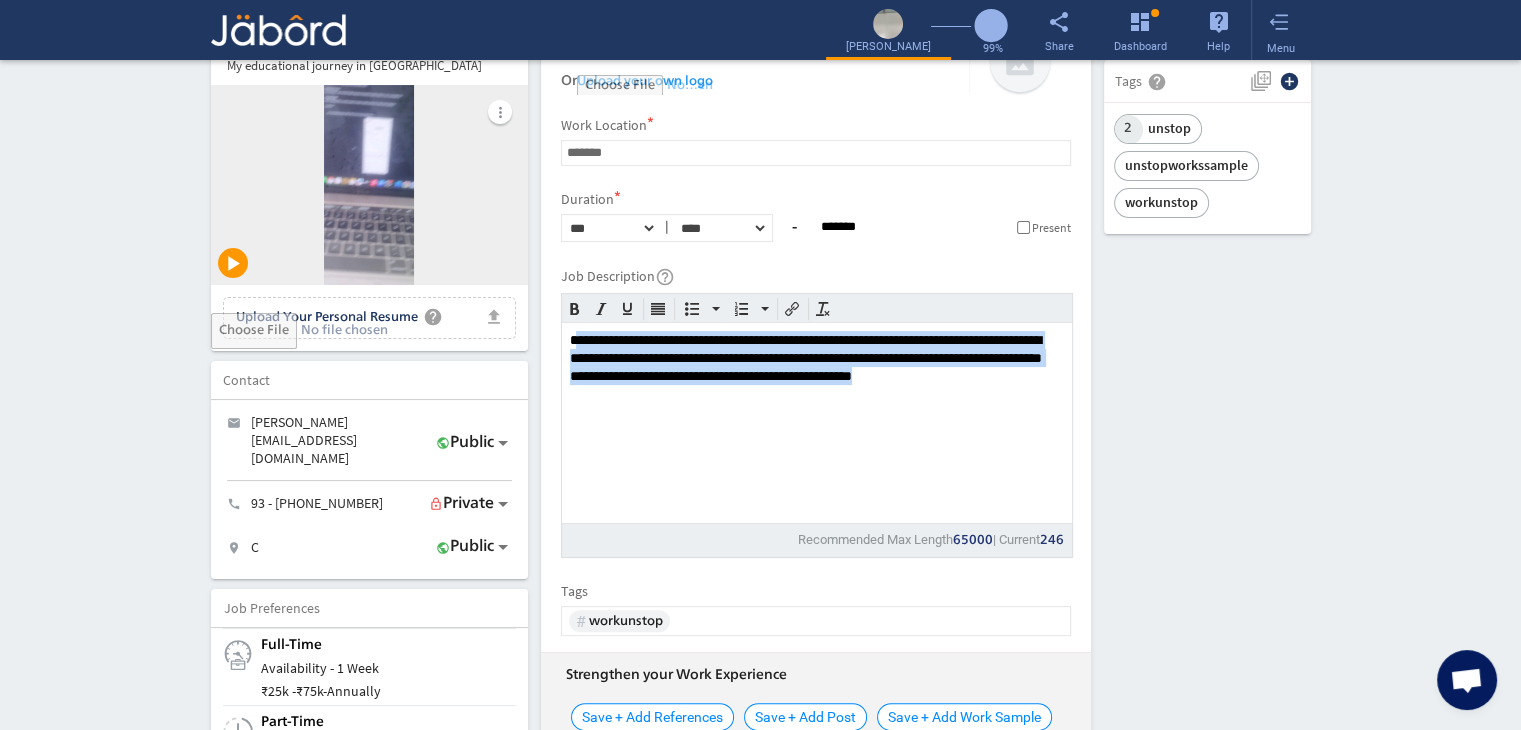 drag, startPoint x: 573, startPoint y: 343, endPoint x: 864, endPoint y: 406, distance: 297.7415 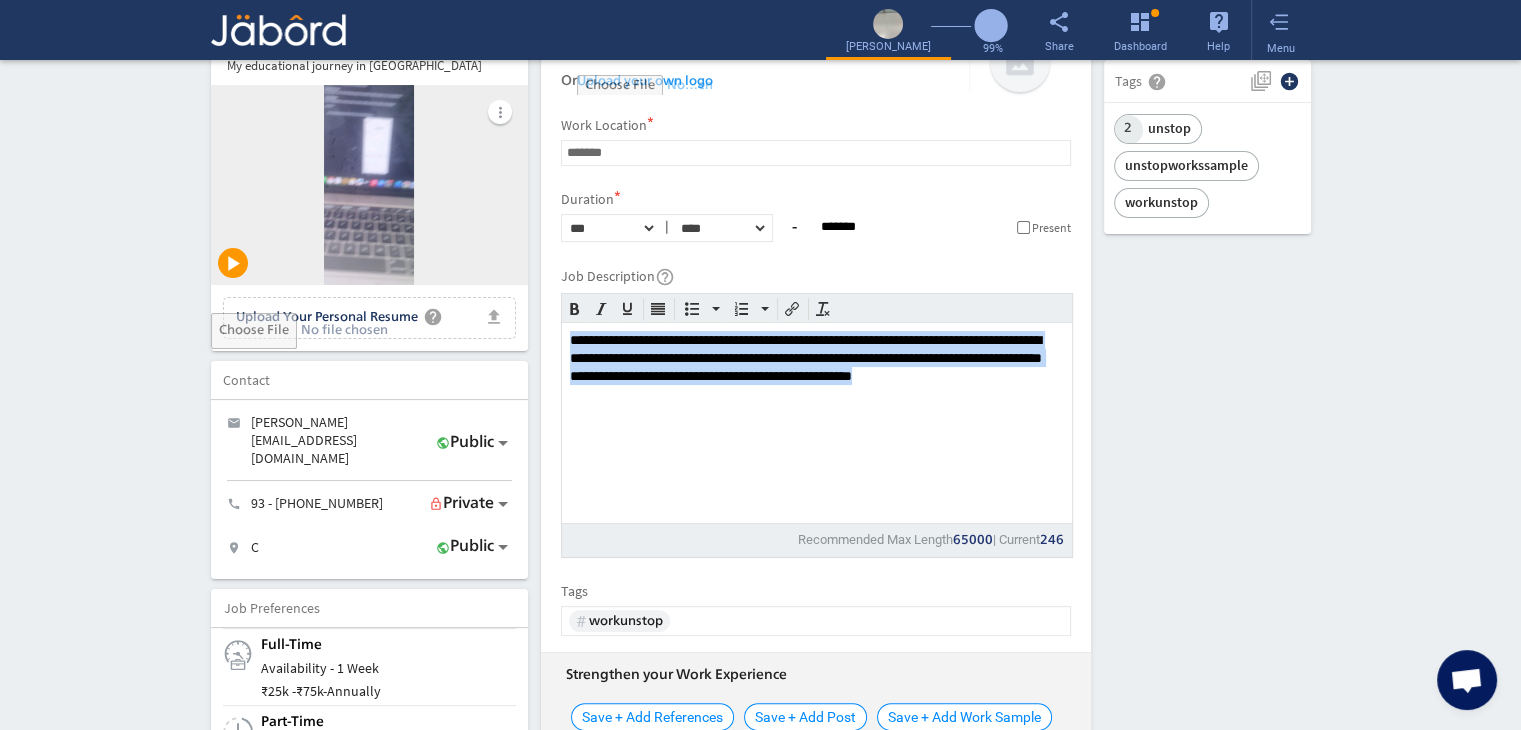 drag, startPoint x: 864, startPoint y: 406, endPoint x: 564, endPoint y: 341, distance: 306.9609 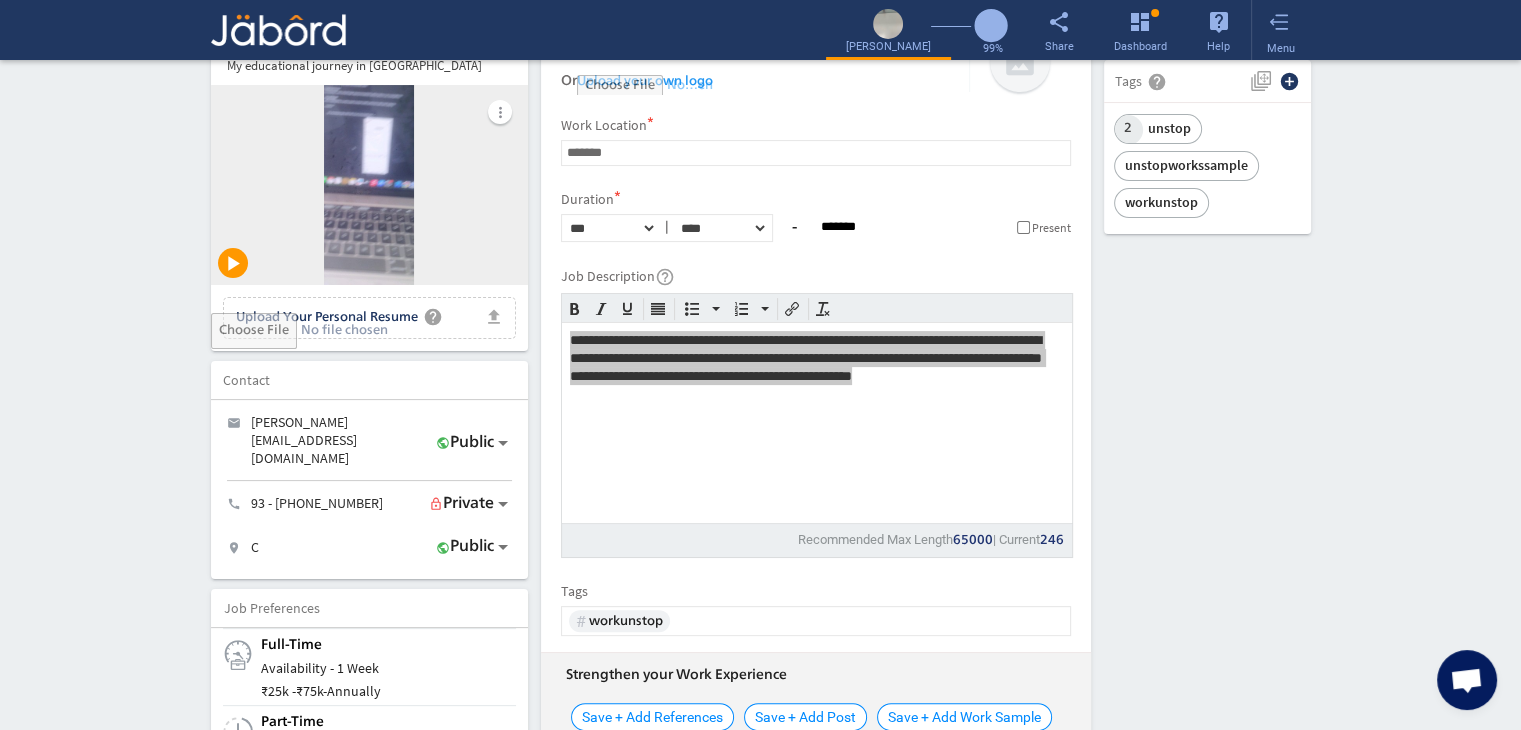 click on "[PERSON_NAME]  99%  share Share dashboard Dashboard live_help  Help
Menu" 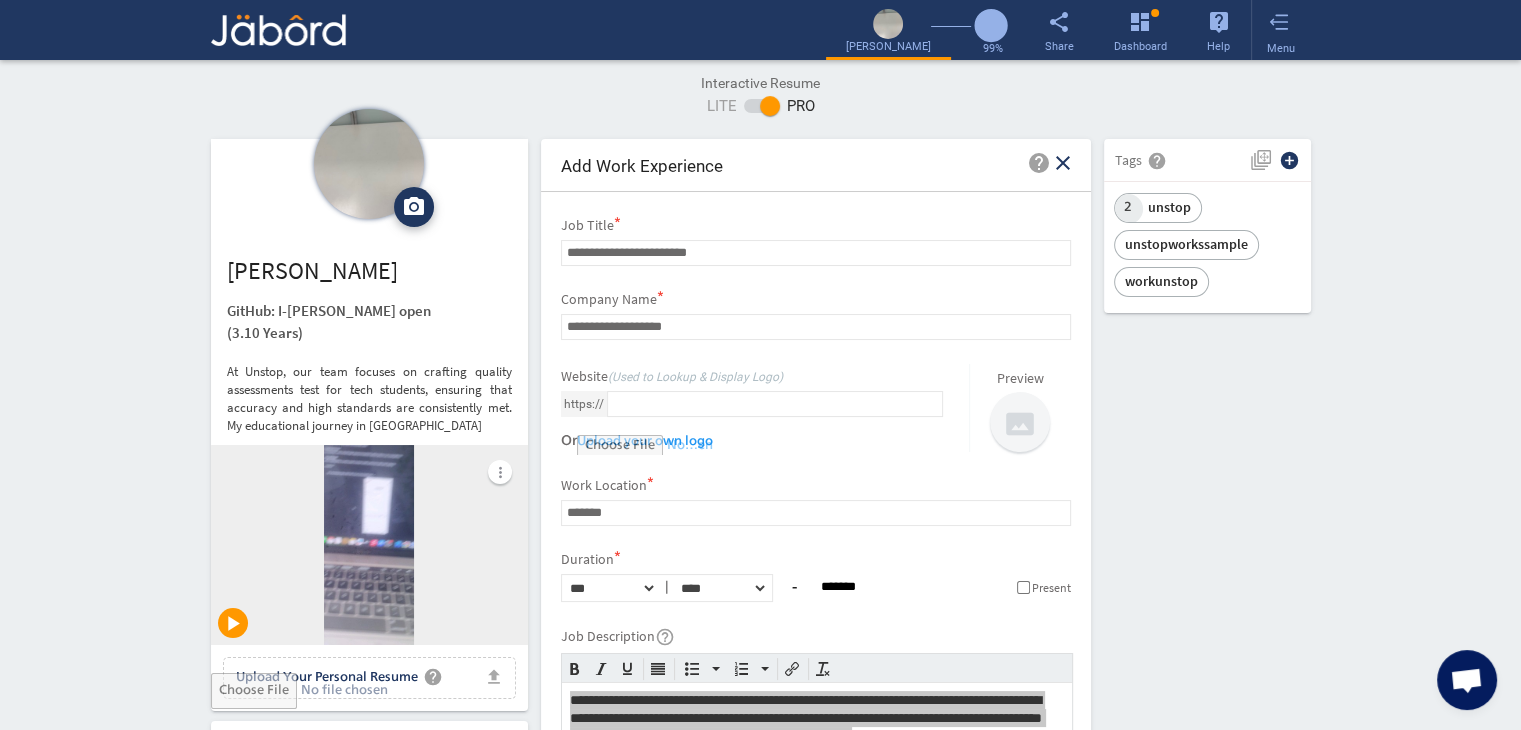click on "close" 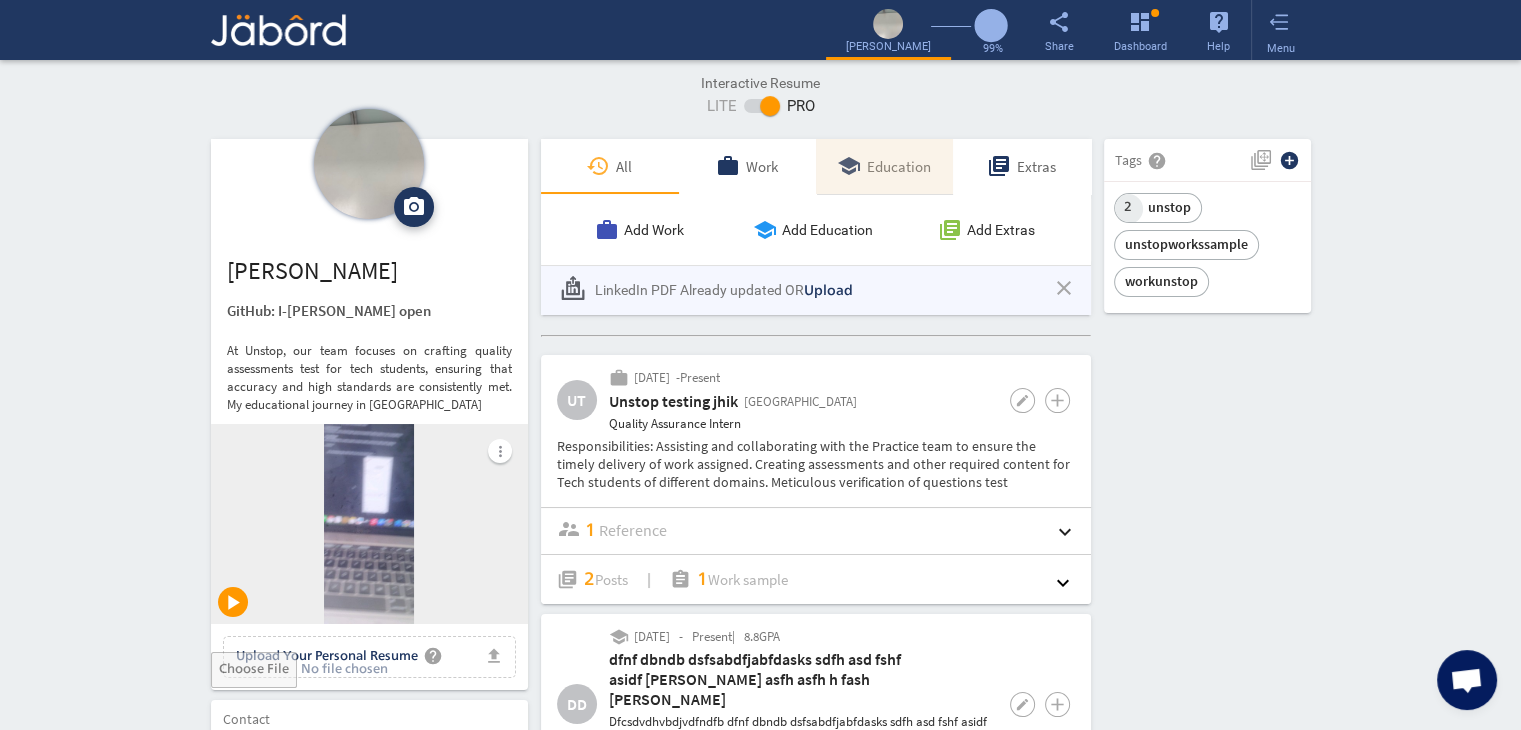 click on "Education" at bounding box center [899, 166] 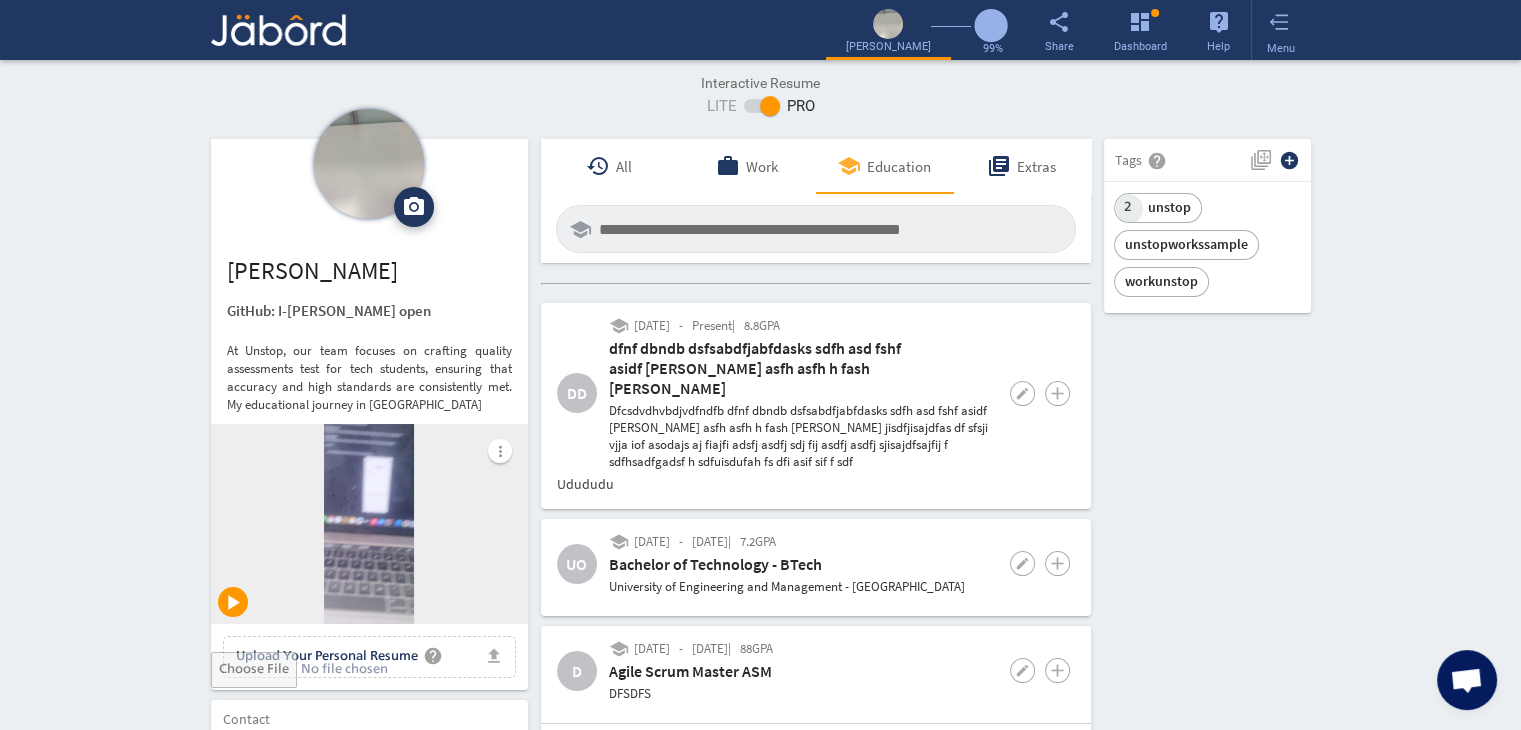 click on "camera_alt  Change Photo  Upload File delete Remove   edit  [PERSON_NAME]: I-[PERSON_NAME] open   ()  At Unstop, our team focuses on crafting quality assessments test for tech students, ensuring that accuracy and high standards are consistently met. My educational journey in Artificial more_vert play_arrow file_upload Upload Your Personal Resume help Upload File Contact edit email  [PERSON_NAME][EMAIL_ADDRESS][DOMAIN_NAME]   public Public call  93 - [PHONE_NUMBER]   lock_outline Private location_on  C   public Public  Job Preferences  edit
.cls-1{fill:#989fa7;}
Full-Time  Availability - 1 Week ₹ 25k -  ₹ 75k   -   Annually
.cls-1{fill:#989fa7;}.cls-2{fill:#a5abb2;fill-rule:evenodd;}
Part-Time  [DATE]  access_time  1 PM - 11 PM ₹" 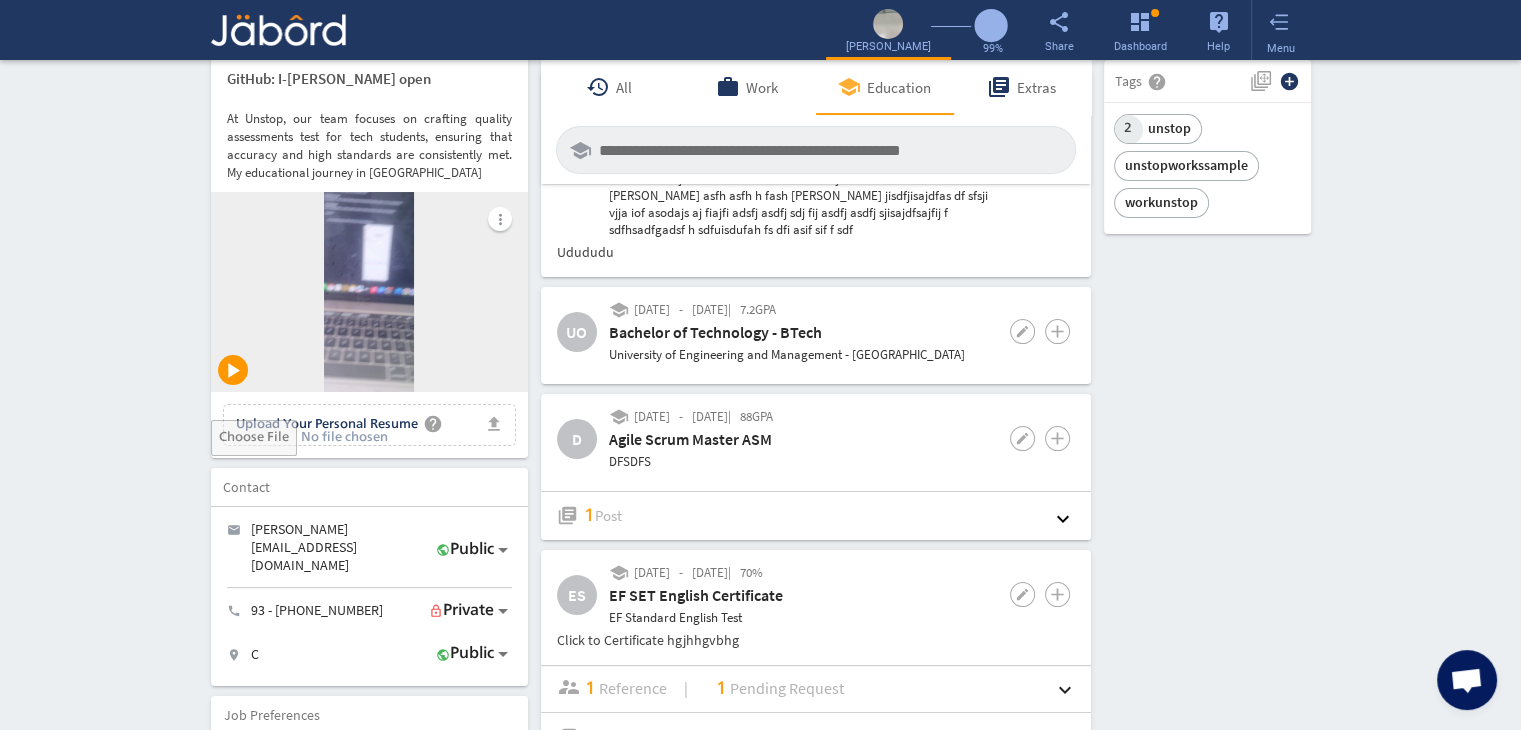 scroll, scrollTop: 240, scrollLeft: 0, axis: vertical 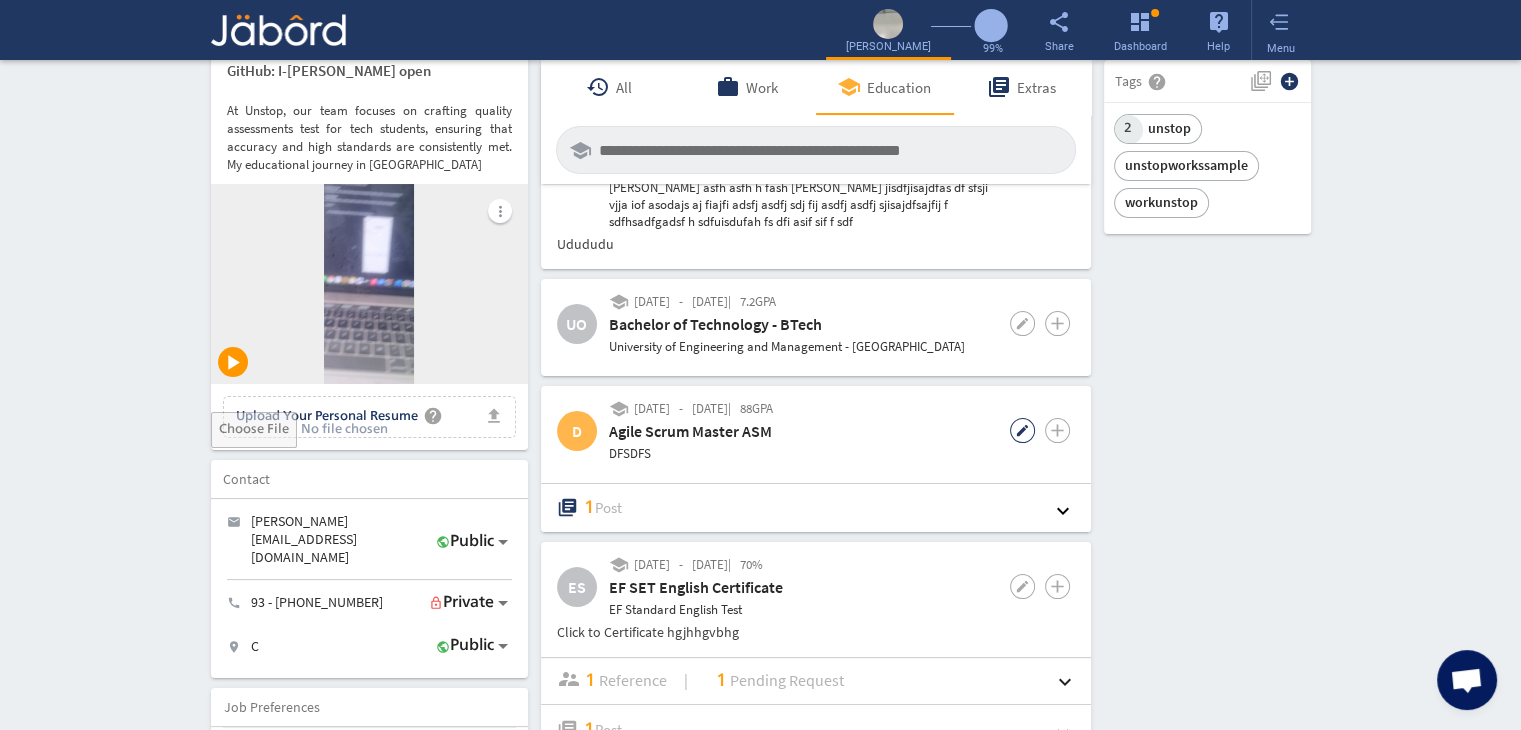 click on "edit" at bounding box center (1022, 430) 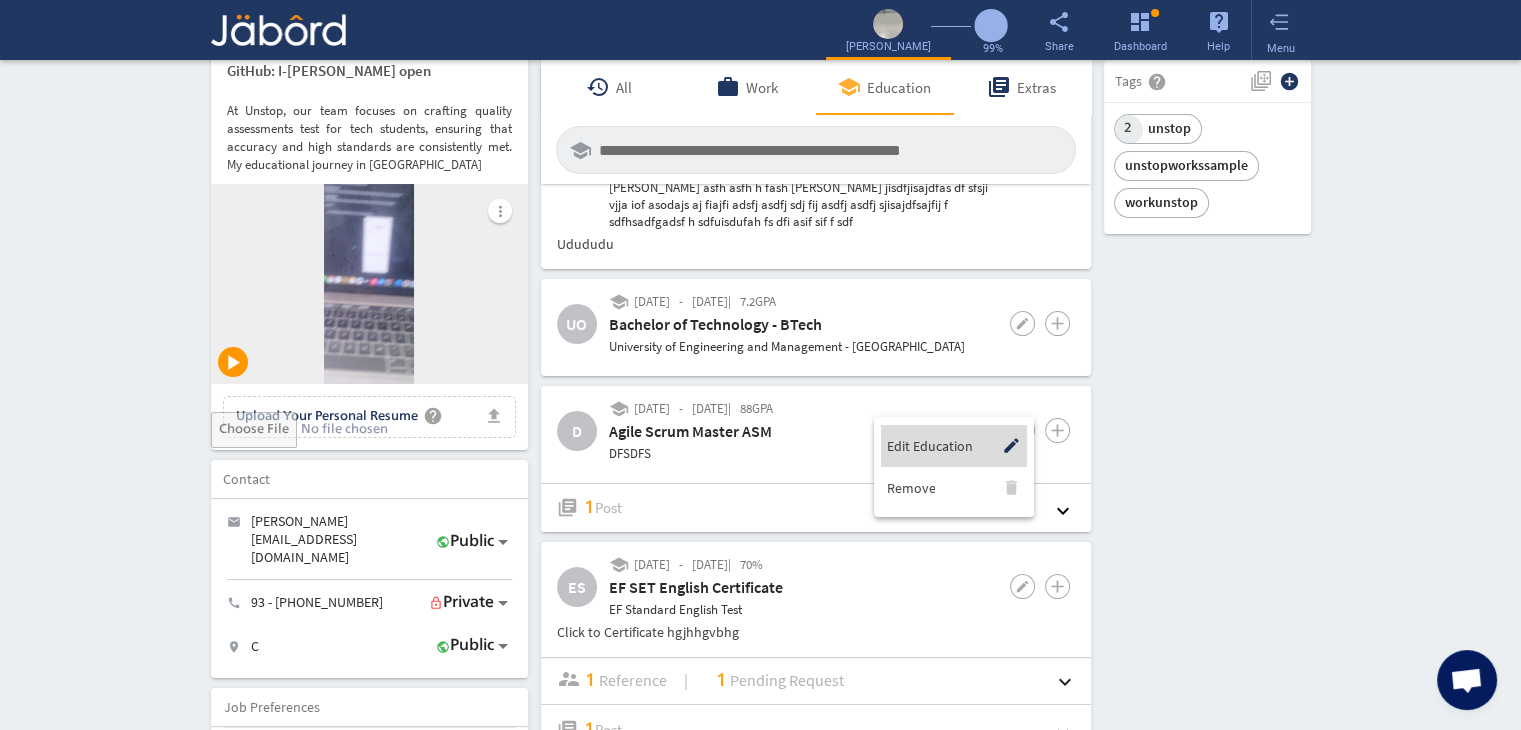 click on "Edit Education" at bounding box center [929, 446] 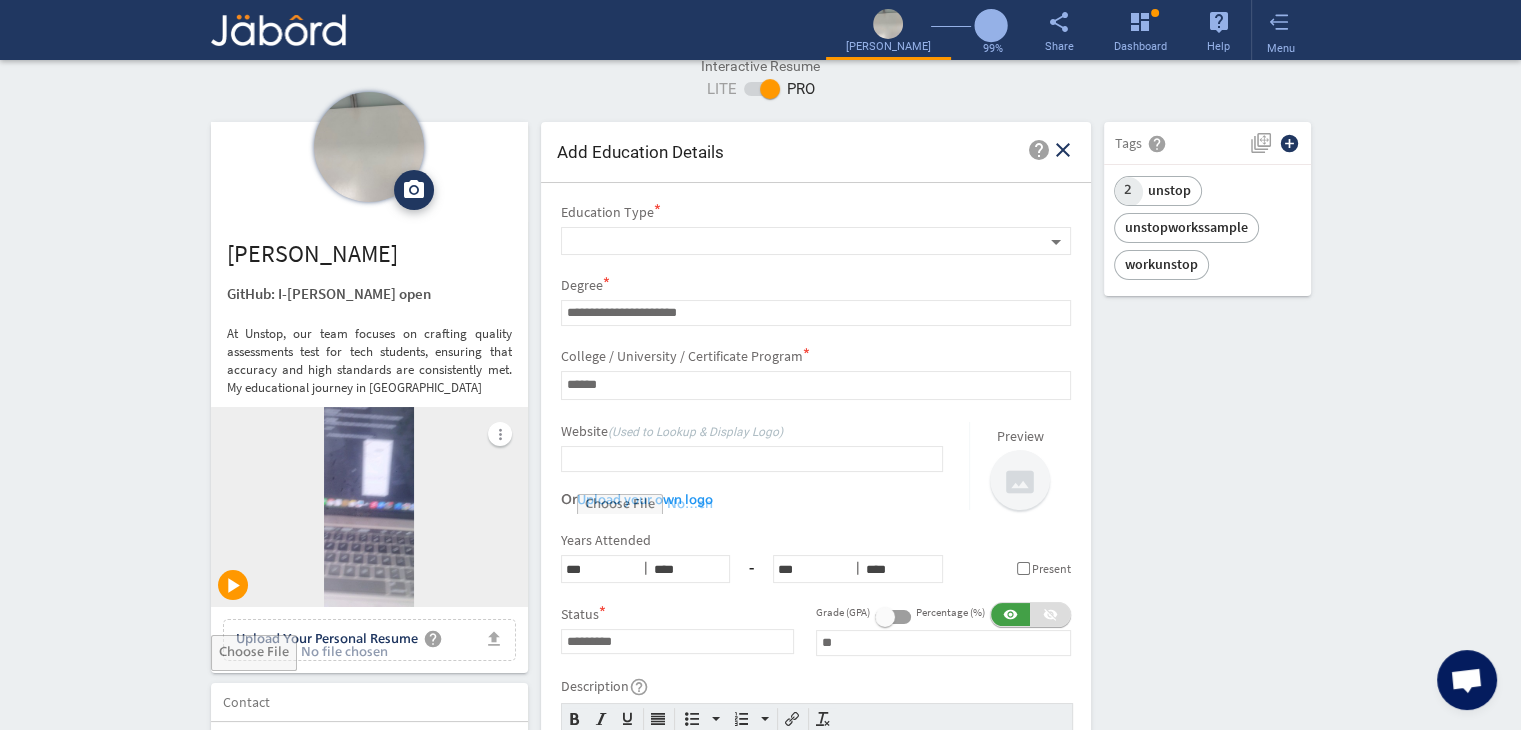 scroll, scrollTop: 0, scrollLeft: 0, axis: both 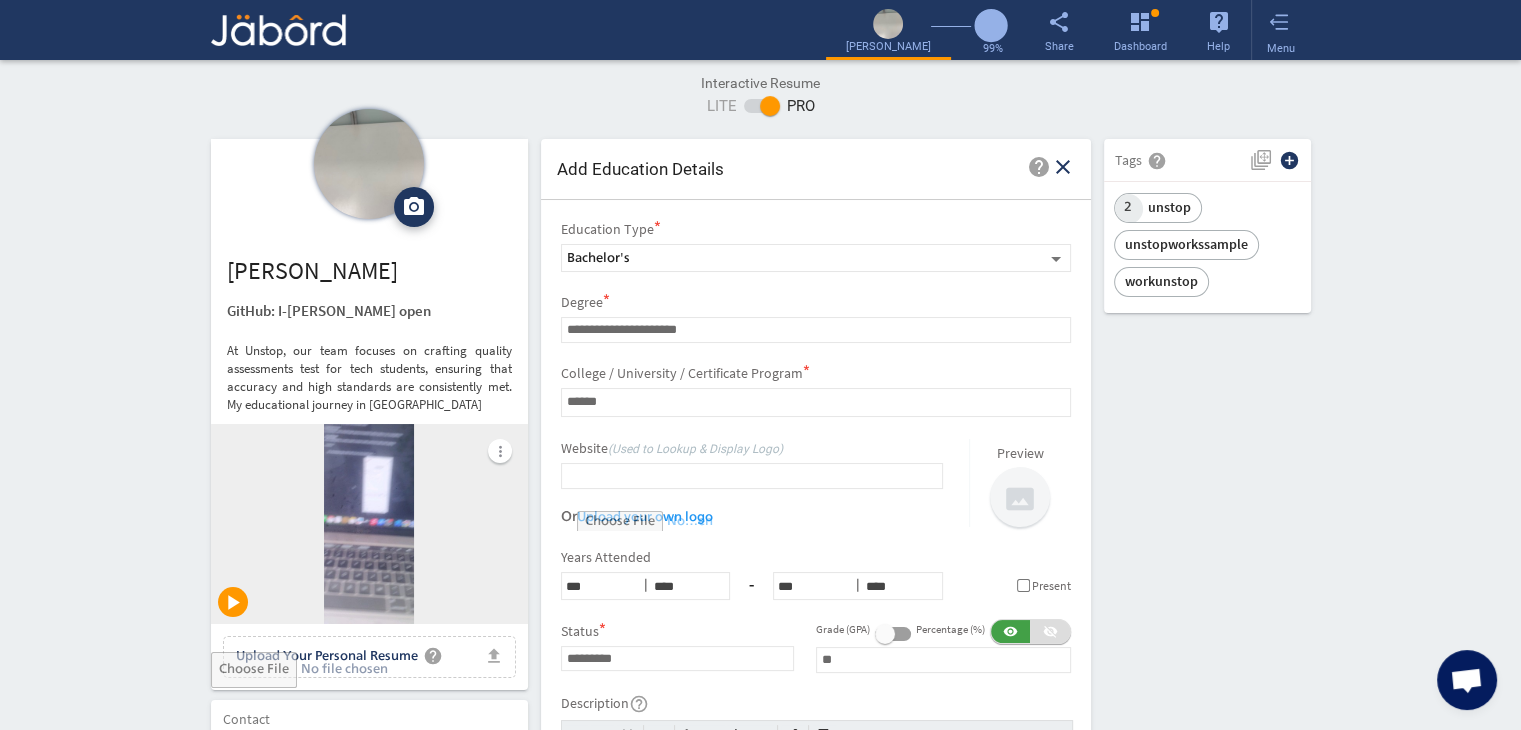 click on "camera_alt  Change Photo  Upload File delete Remove   edit  [PERSON_NAME]: I-[PERSON_NAME] open   ()  At Unstop, our team focuses on crafting quality assessments test for tech students, ensuring that accuracy and high standards are consistently met. My educational journey in Artificial more_vert play_arrow file_upload Upload Your Personal Resume help Upload File Contact edit email  [PERSON_NAME][EMAIL_ADDRESS][DOMAIN_NAME]   public Public call  93 - [PHONE_NUMBER]   lock_outline Private location_on  C   public Public  Job Preferences  edit
.cls-1{fill:#989fa7;}
Full-Time  Availability - 1 Week ₹ 25k -  ₹ 75k   -   Annually
.cls-1{fill:#989fa7;}.cls-2{fill:#a5abb2;fill-rule:evenodd;}
Part-Time  [DATE]  access_time  1 PM - 11 PM ₹" 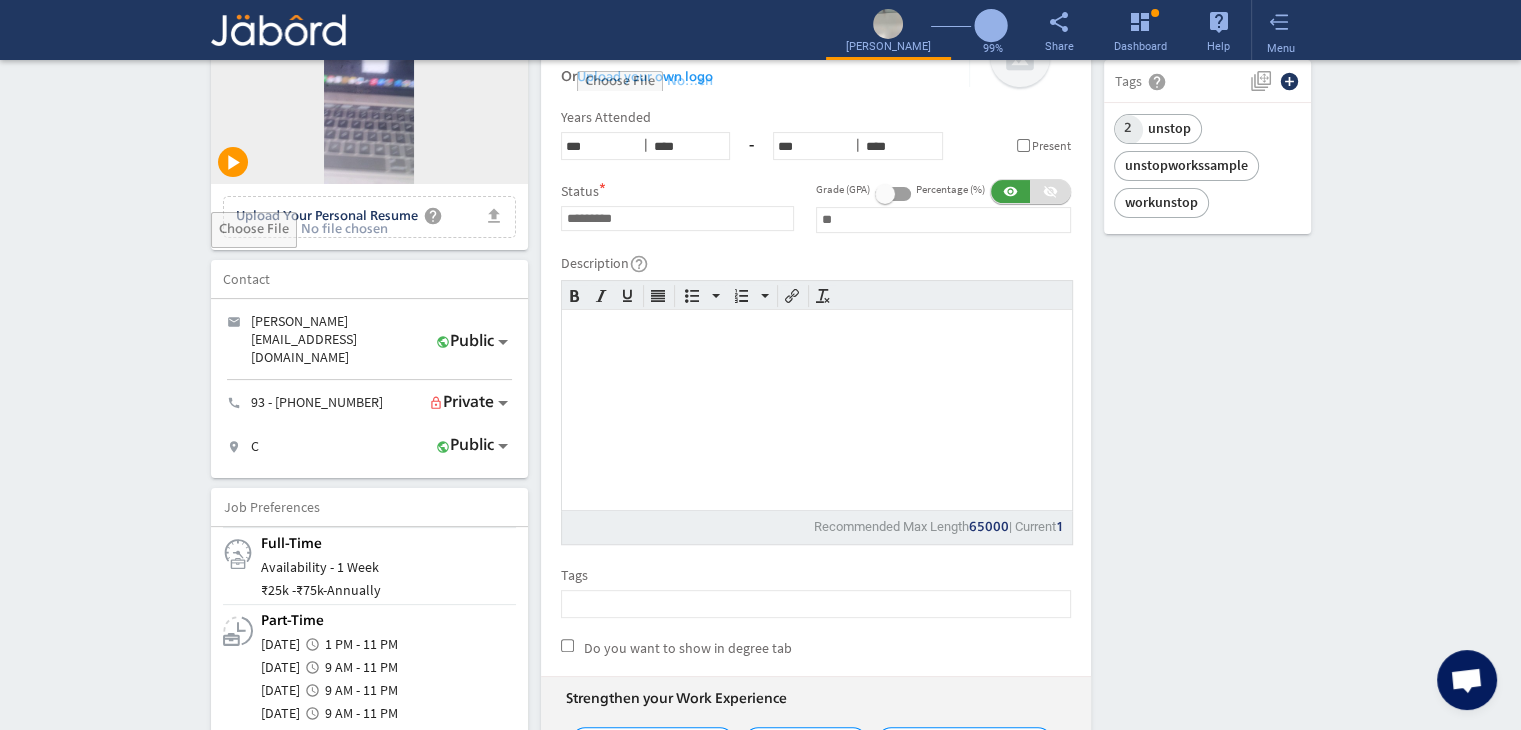 scroll, scrollTop: 520, scrollLeft: 0, axis: vertical 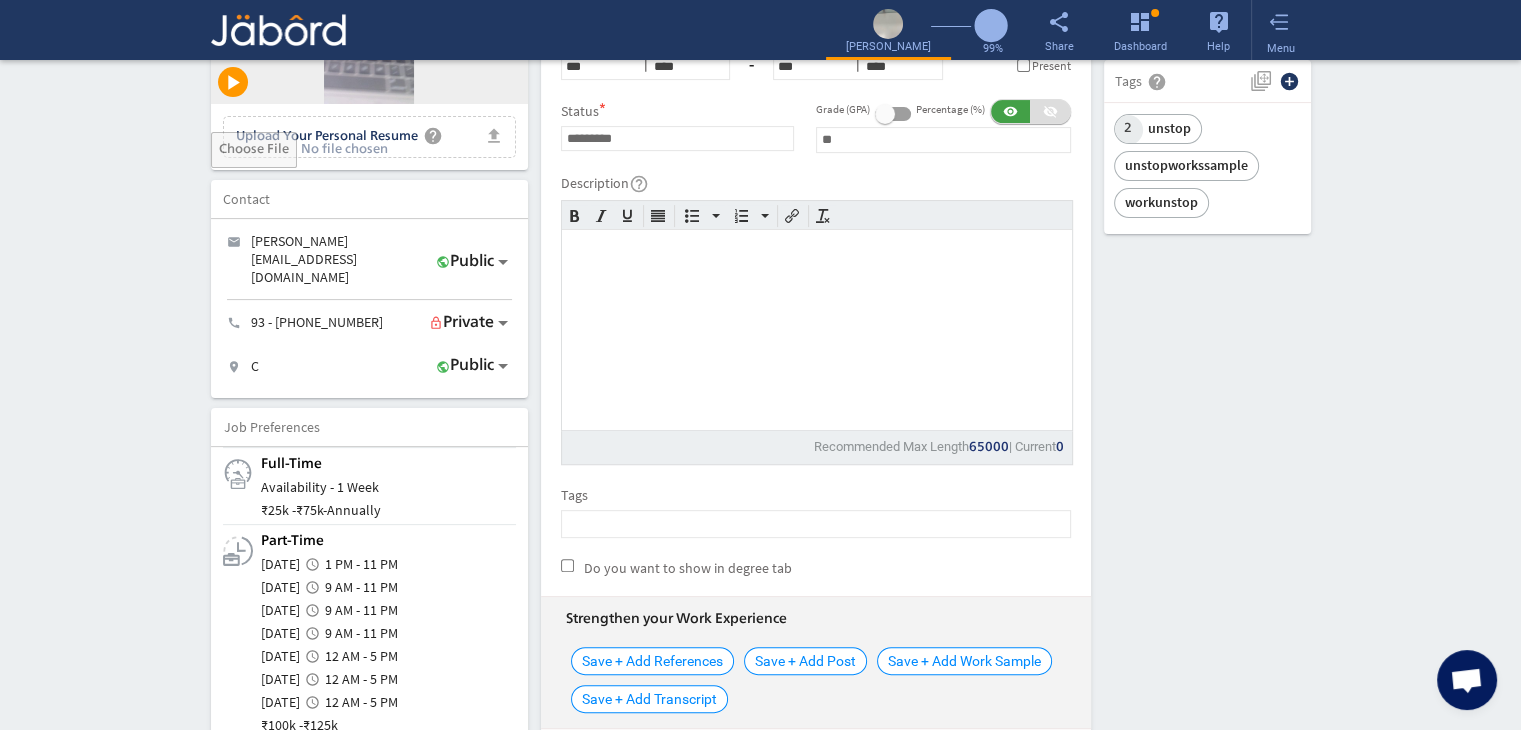 click at bounding box center [815, 319] 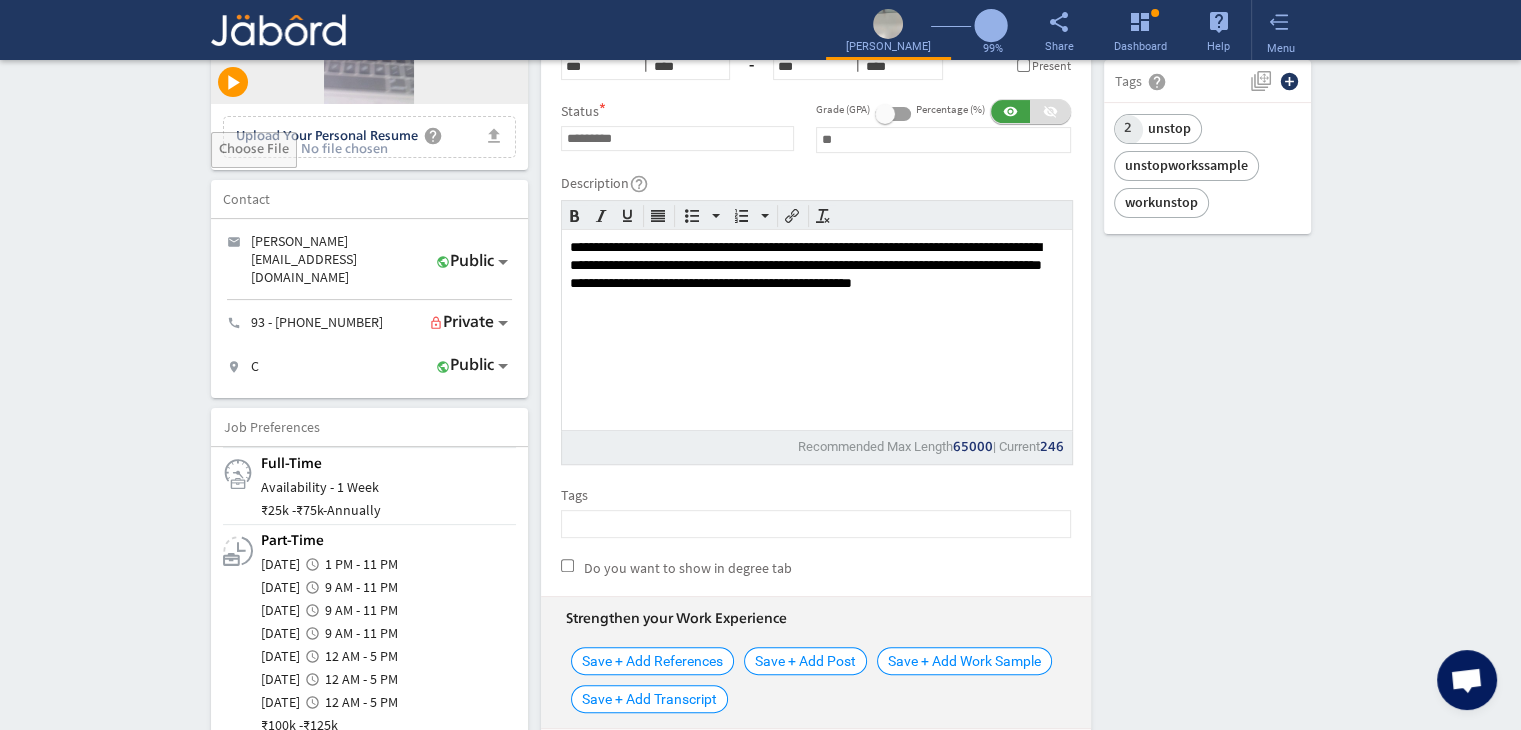 click on "camera_alt  Change Photo  Upload File delete Remove   edit  [PERSON_NAME]: I-[PERSON_NAME] open   ()  At Unstop, our team focuses on crafting quality assessments test for tech students, ensuring that accuracy and high standards are consistently met. My educational journey in Artificial more_vert play_arrow file_upload Upload Your Personal Resume help Upload File Contact edit email  [PERSON_NAME][EMAIL_ADDRESS][DOMAIN_NAME]   public Public call  93 - [PHONE_NUMBER]   lock_outline Private location_on  C   public Public  Job Preferences  edit
.cls-1{fill:#989fa7;}
Full-Time  Availability - 1 Week ₹ 25k -  ₹ 75k   -   Annually
.cls-1{fill:#989fa7;}.cls-2{fill:#a5abb2;fill-rule:evenodd;}
Part-Time  [DATE]  access_time  1 PM - 11 PM ₹" 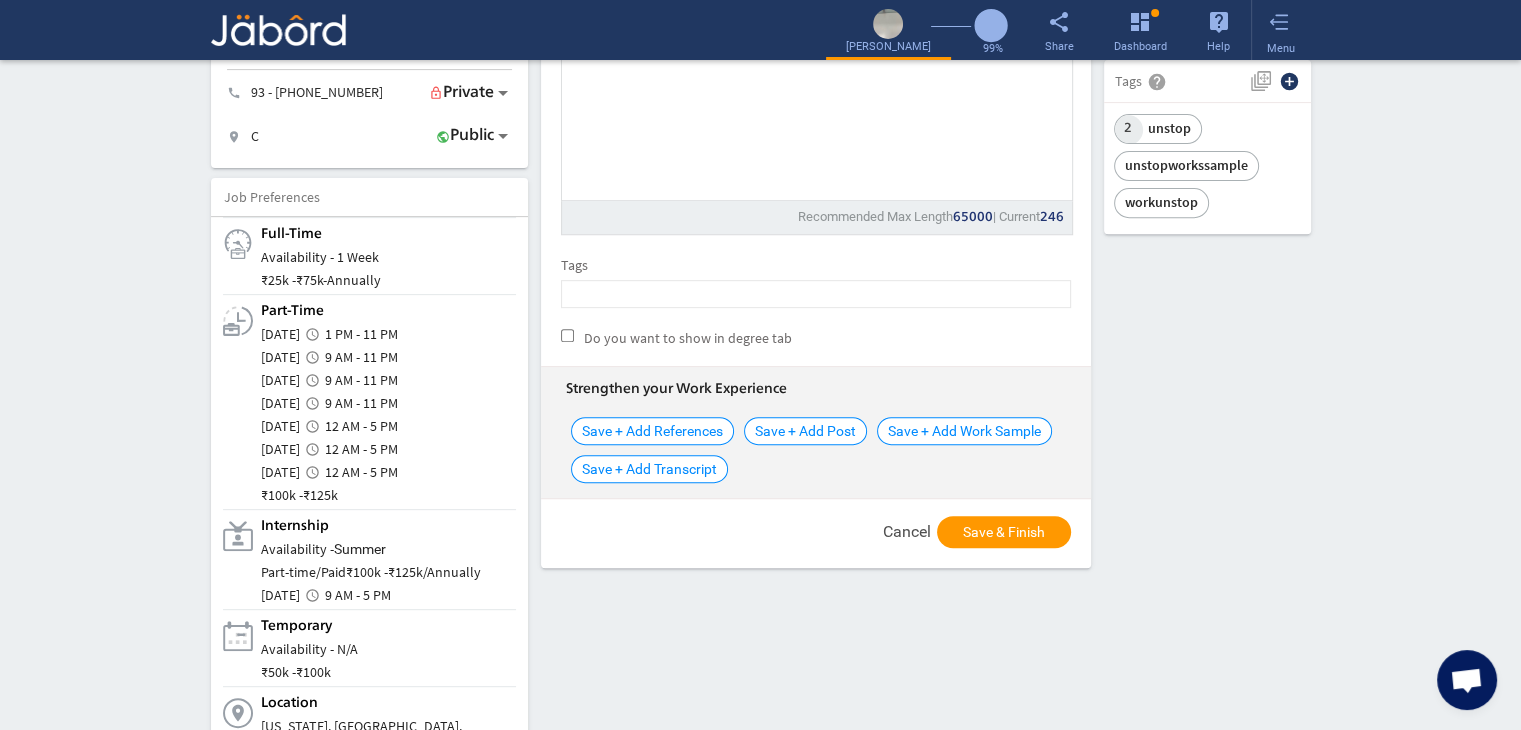 scroll, scrollTop: 760, scrollLeft: 0, axis: vertical 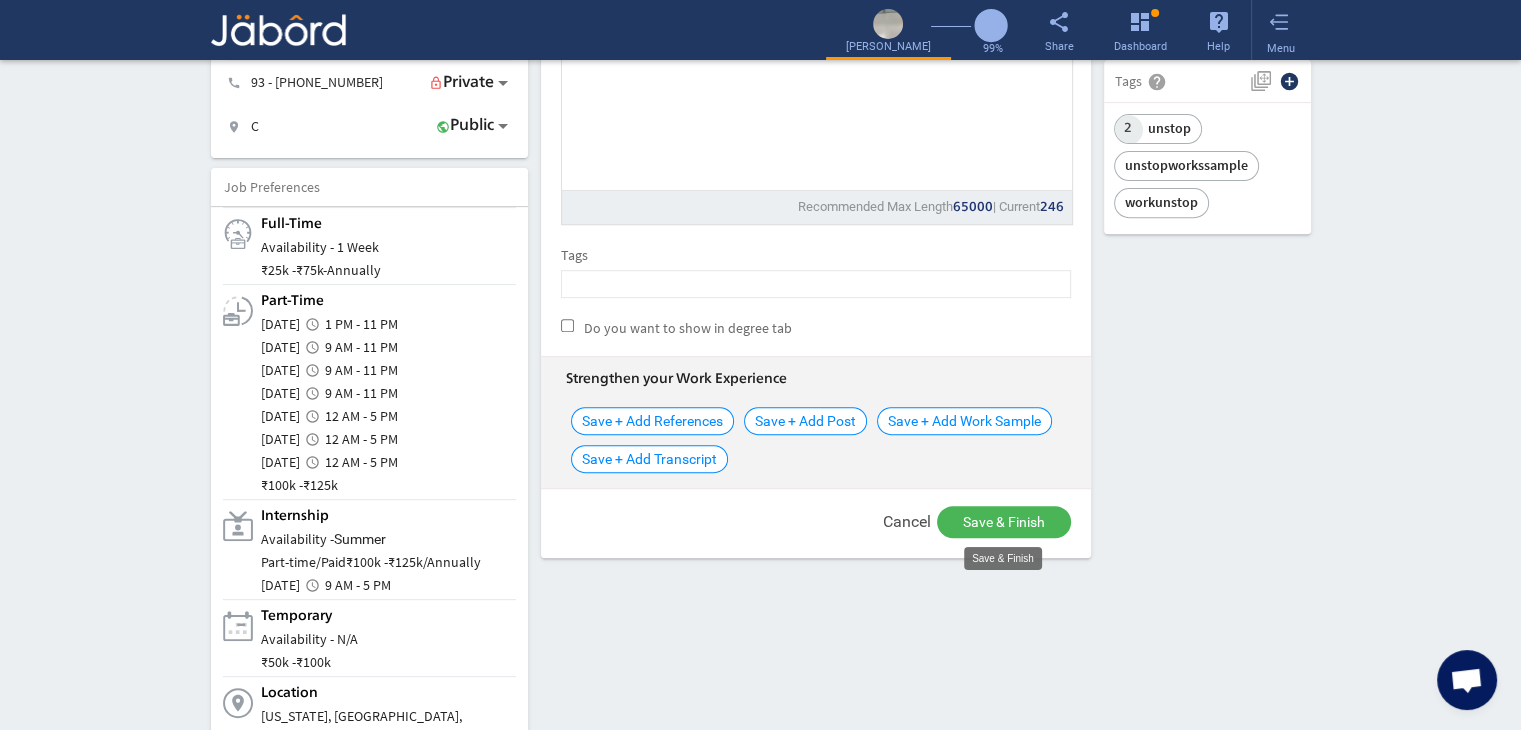 click on "Save & Finish" 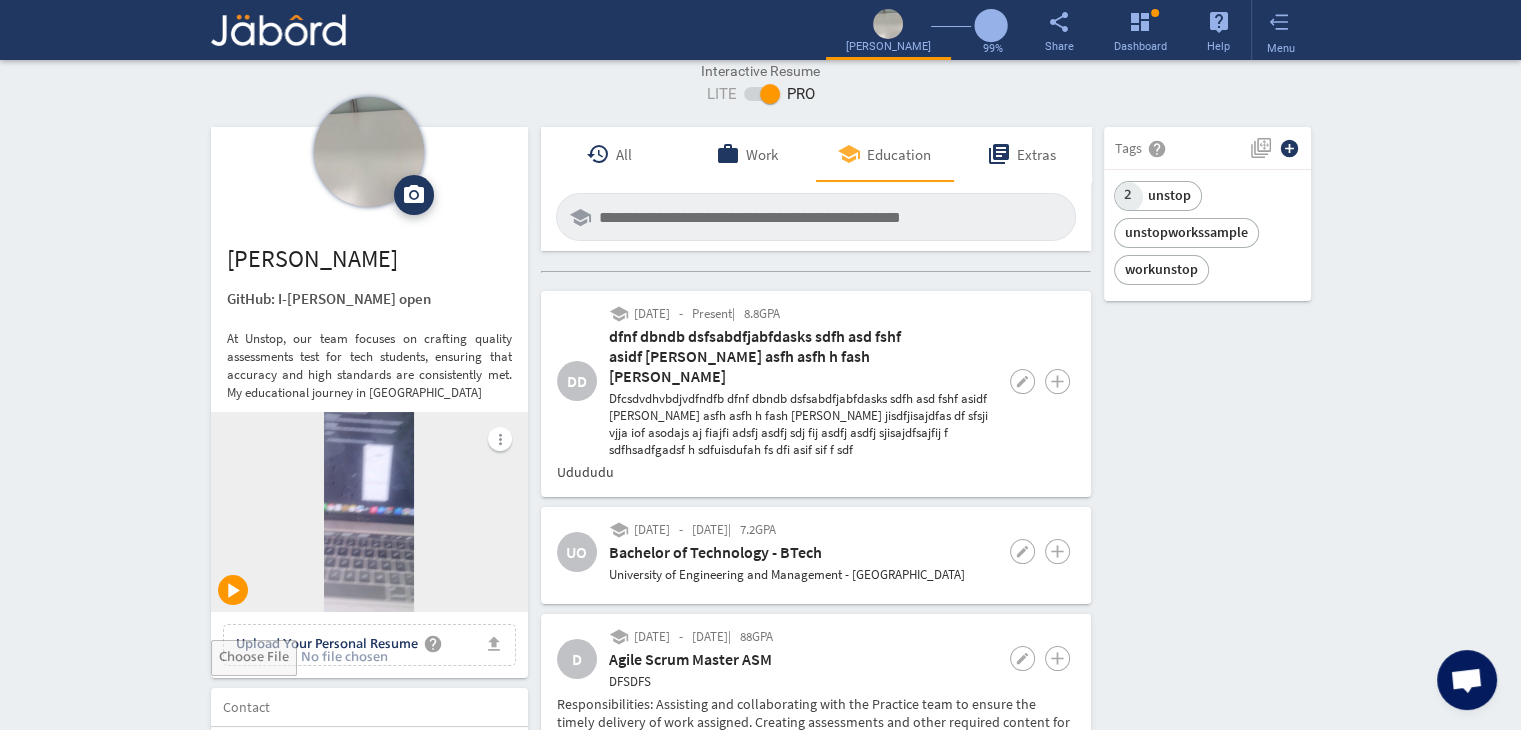 scroll, scrollTop: 0, scrollLeft: 0, axis: both 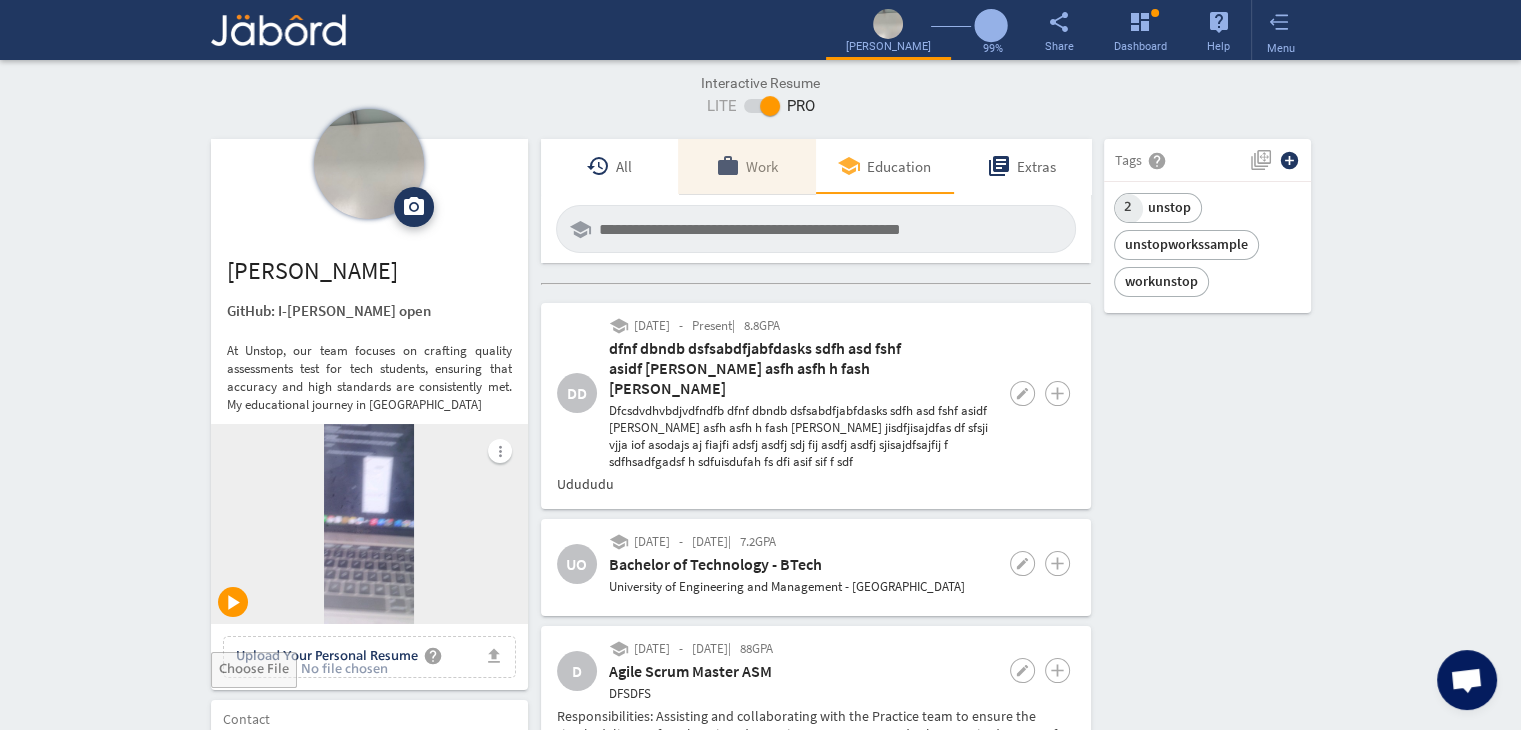 click on "work Work" at bounding box center [747, 166] 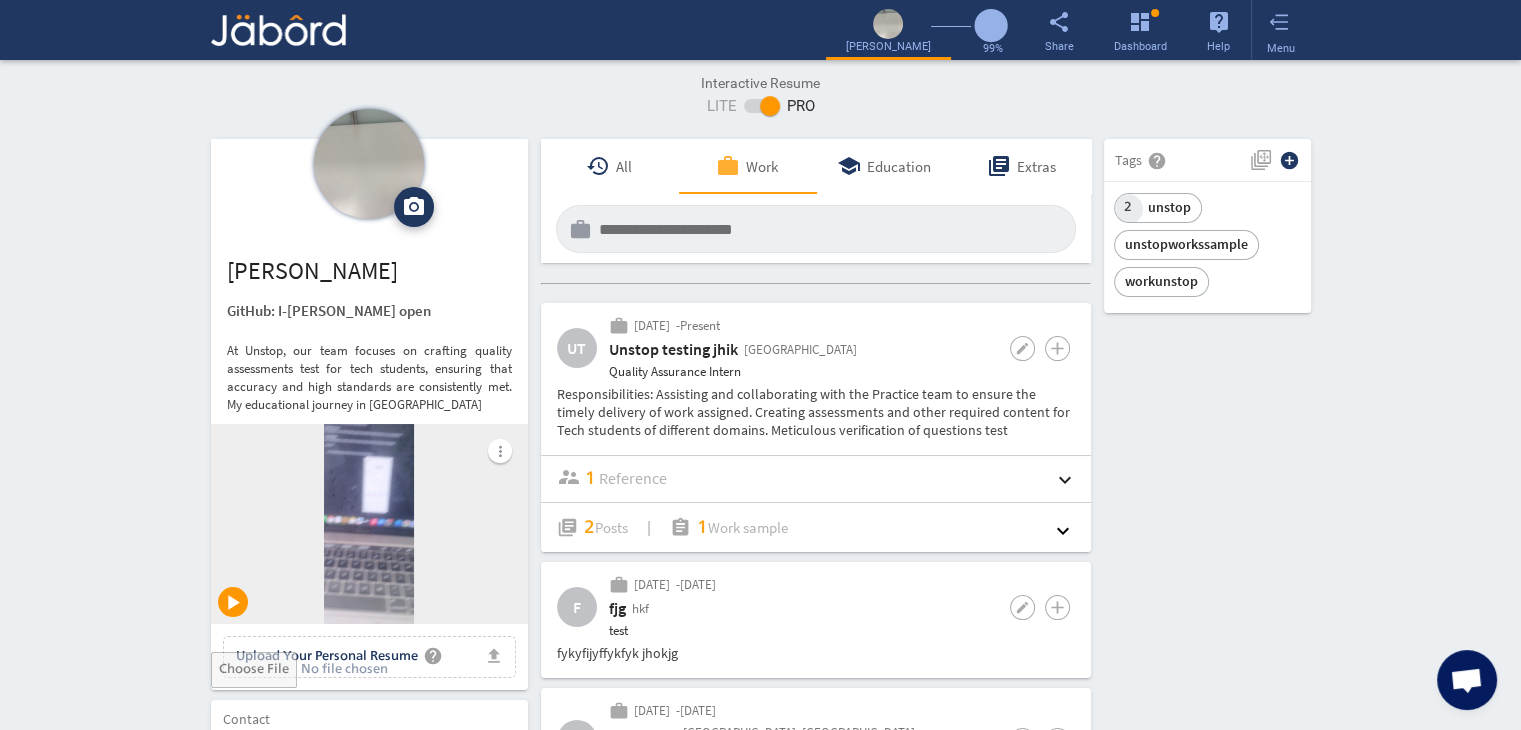 click on "camera_alt  Change Photo  Upload File delete Remove   edit  [PERSON_NAME]: I-[PERSON_NAME] open   ()  At Unstop, our team focuses on crafting quality assessments test for tech students, ensuring that accuracy and high standards are consistently met. My educational journey in Artificial more_vert play_arrow file_upload Upload Your Personal Resume help Upload File Contact edit email  [PERSON_NAME][EMAIL_ADDRESS][DOMAIN_NAME]   public Public call  93 - [PHONE_NUMBER]   lock_outline Private location_on  C   public Public  Job Preferences  edit
.cls-1{fill:#989fa7;}
Full-Time  Availability - 1 Week ₹ 25k -  ₹ 75k   -   Annually
.cls-1{fill:#989fa7;}.cls-2{fill:#a5abb2;fill-rule:evenodd;}
Part-Time  [DATE]  access_time  1 PM - 11 PM ₹" 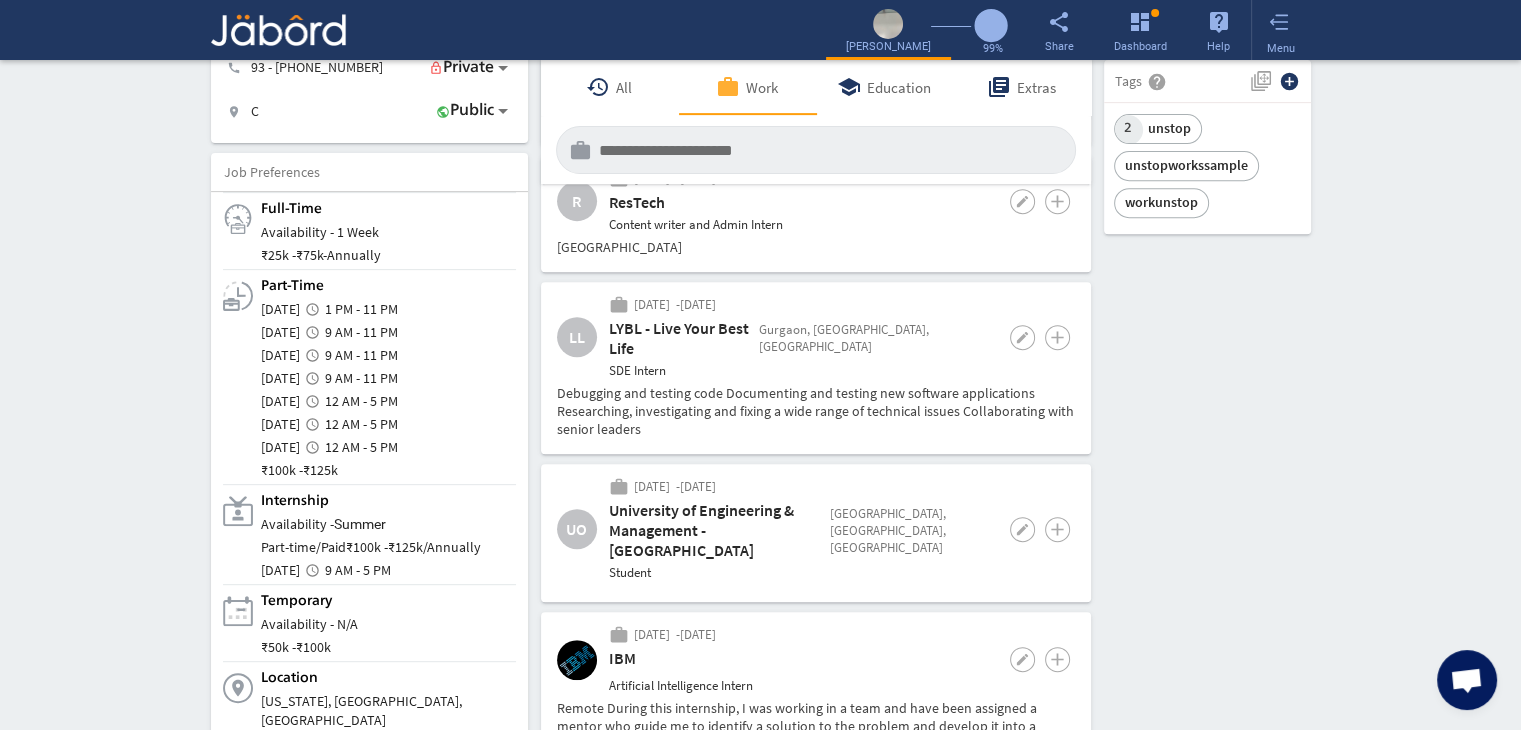 scroll, scrollTop: 730, scrollLeft: 0, axis: vertical 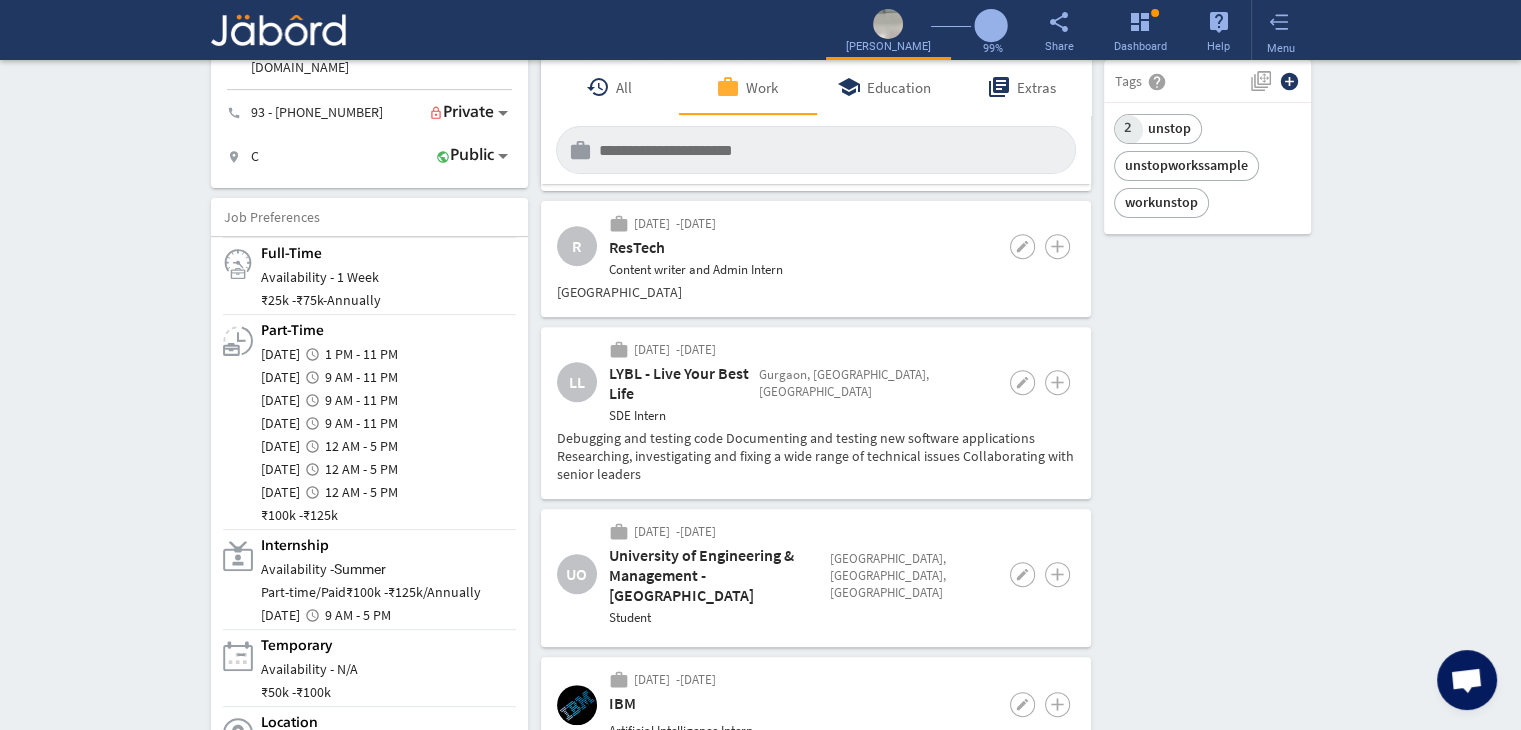 click on "camera_alt  Change Photo  Upload File delete Remove   edit  [PERSON_NAME]: I-[PERSON_NAME] open   ()  At Unstop, our team focuses on crafting quality assessments test for tech students, ensuring that accuracy and high standards are consistently met. My educational journey in Artificial more_vert play_arrow file_upload Upload Your Personal Resume help Upload File Contact edit email  [PERSON_NAME][EMAIL_ADDRESS][DOMAIN_NAME]   public Public call  93 - [PHONE_NUMBER]   lock_outline Private location_on  C   public Public  Job Preferences  edit
.cls-1{fill:#989fa7;}
Full-Time  Availability - 1 Week ₹ 25k -  ₹ 75k   -   Annually
.cls-1{fill:#989fa7;}.cls-2{fill:#a5abb2;fill-rule:evenodd;}
Part-Time  [DATE]  access_time  1 PM - 11 PM ₹" 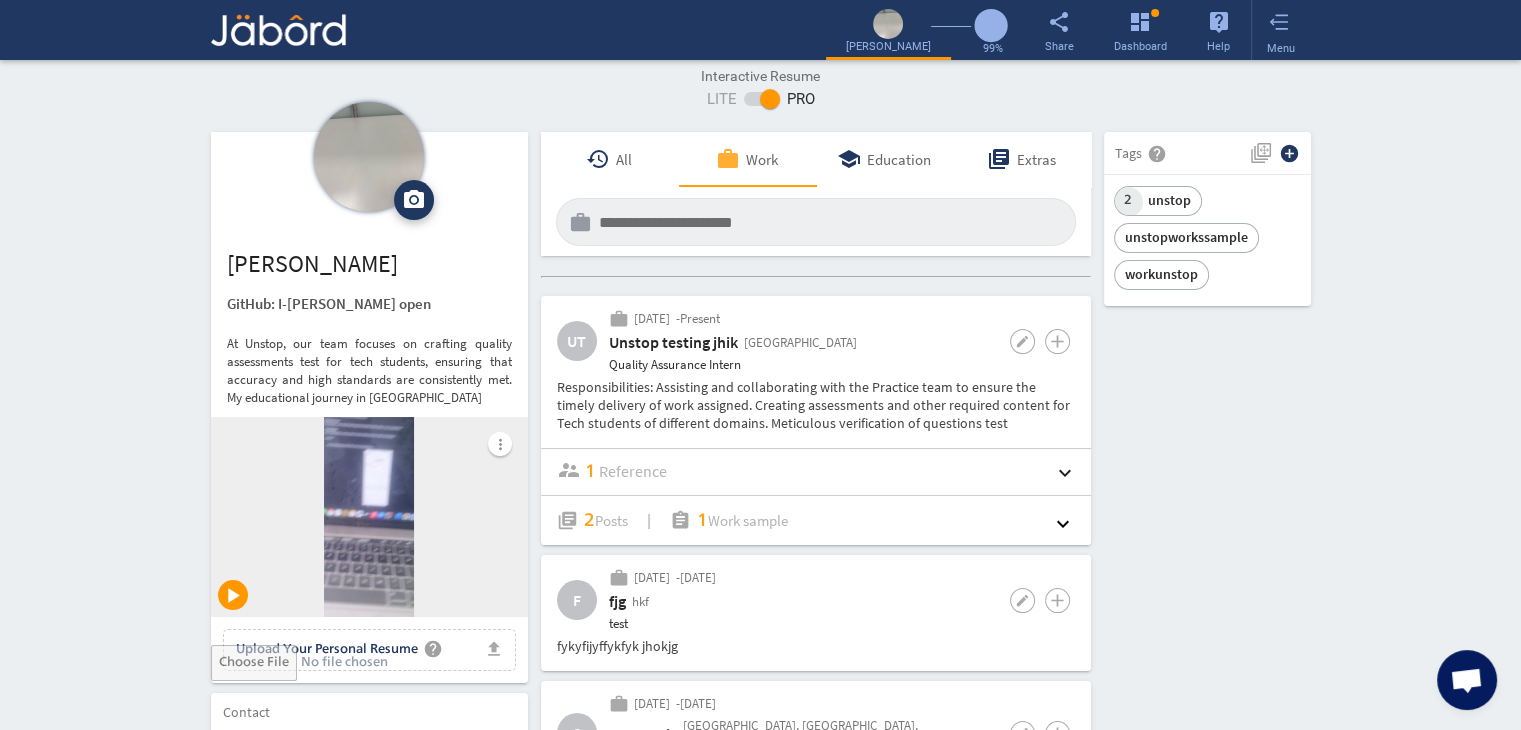 scroll, scrollTop: 0, scrollLeft: 0, axis: both 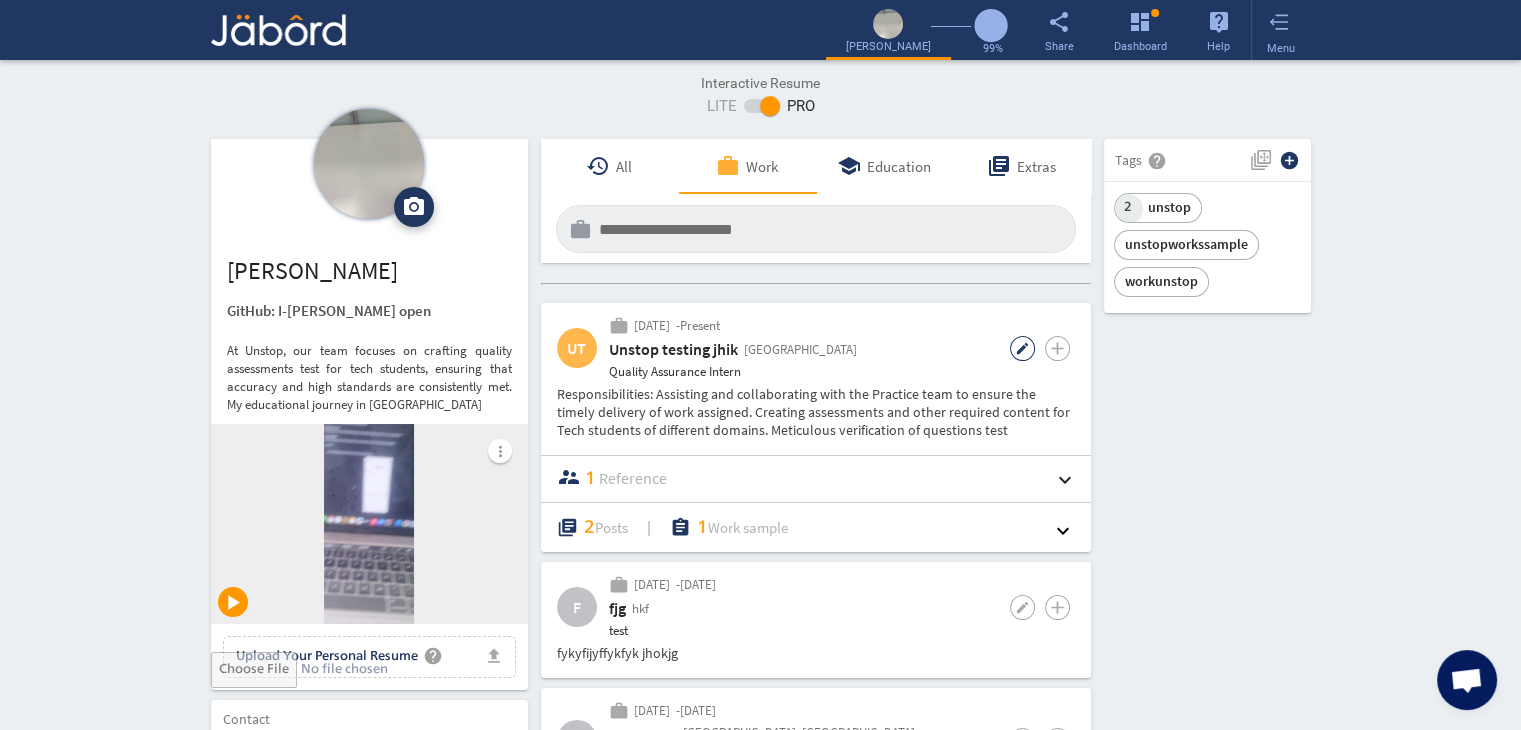 click on "edit" at bounding box center [1022, 348] 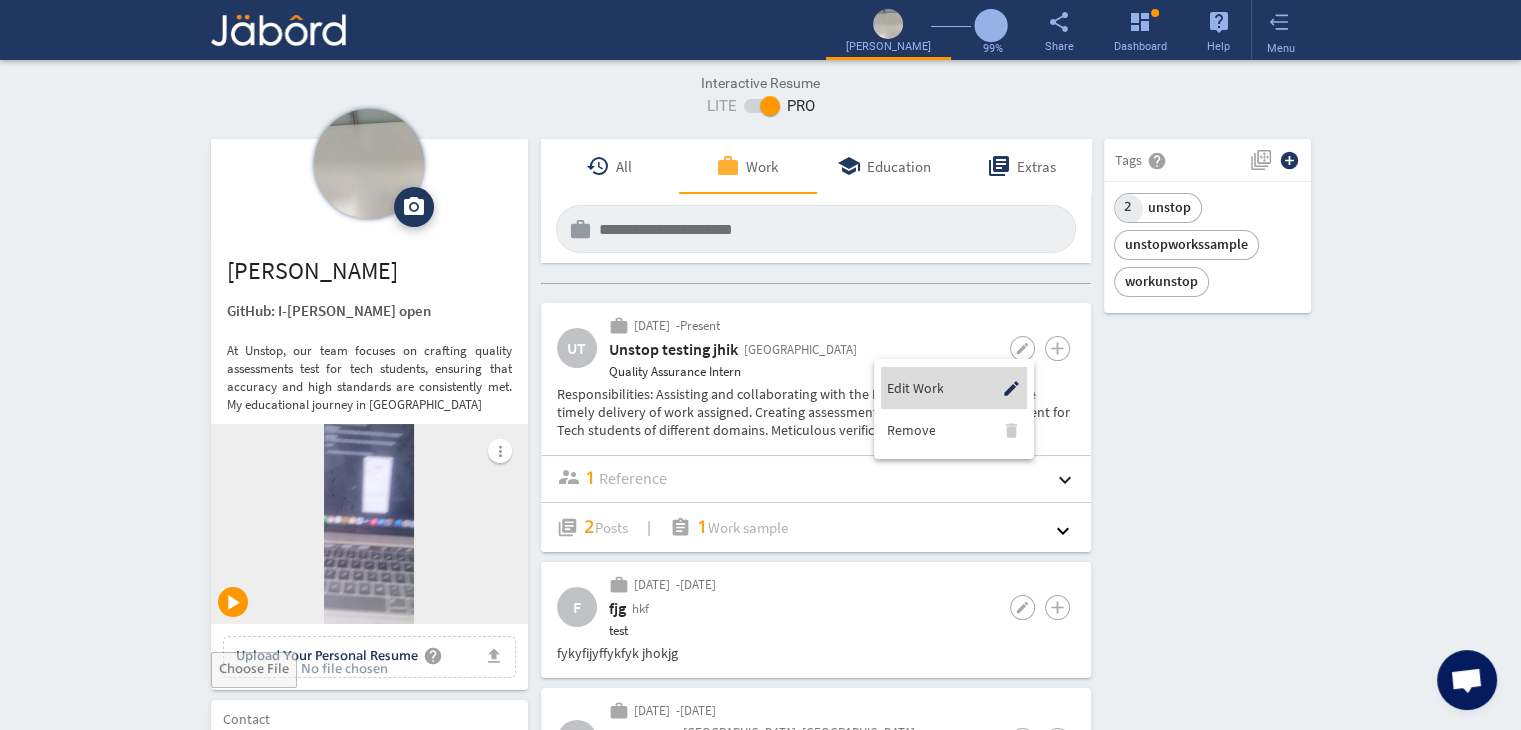 click on "Edit Work edit" at bounding box center (956, 388) 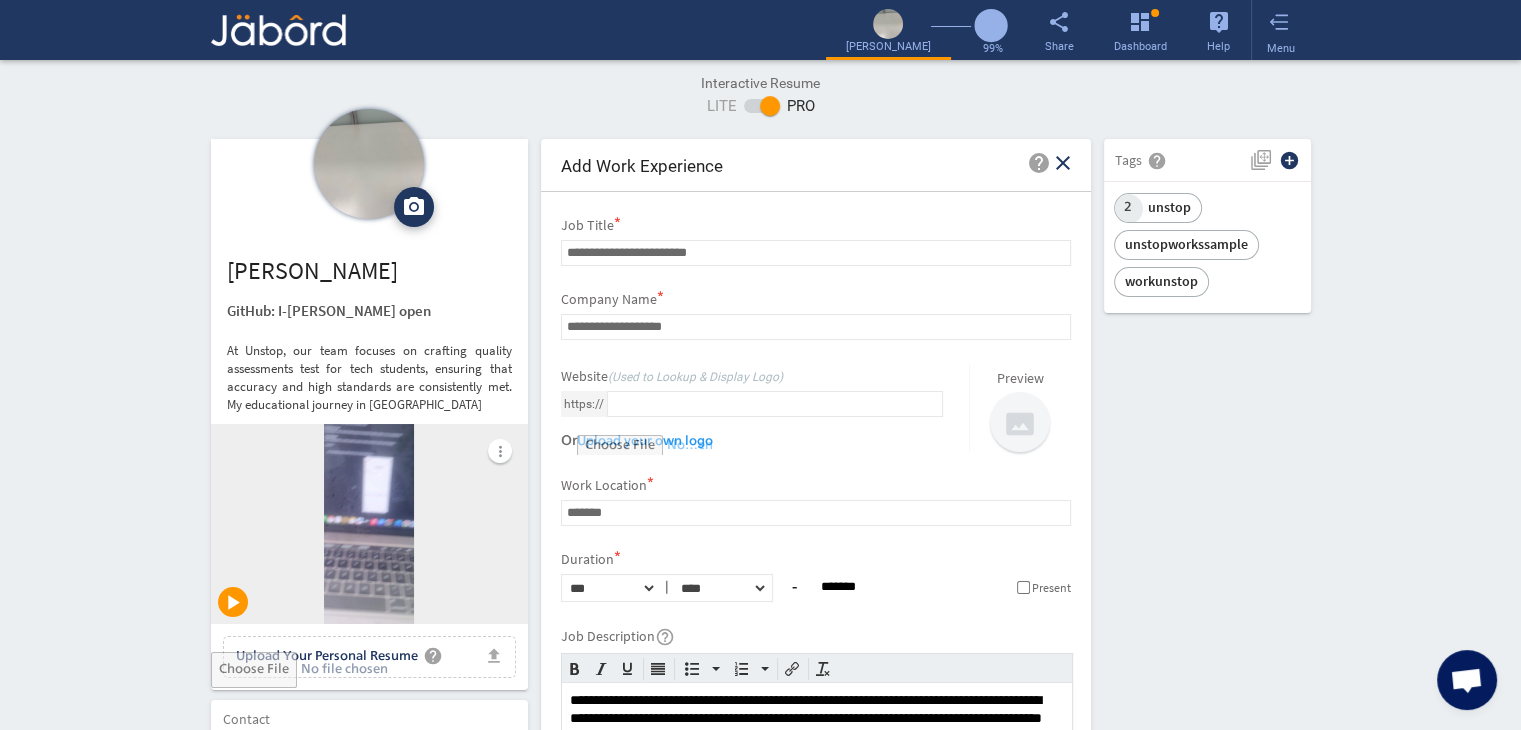 scroll, scrollTop: 0, scrollLeft: 0, axis: both 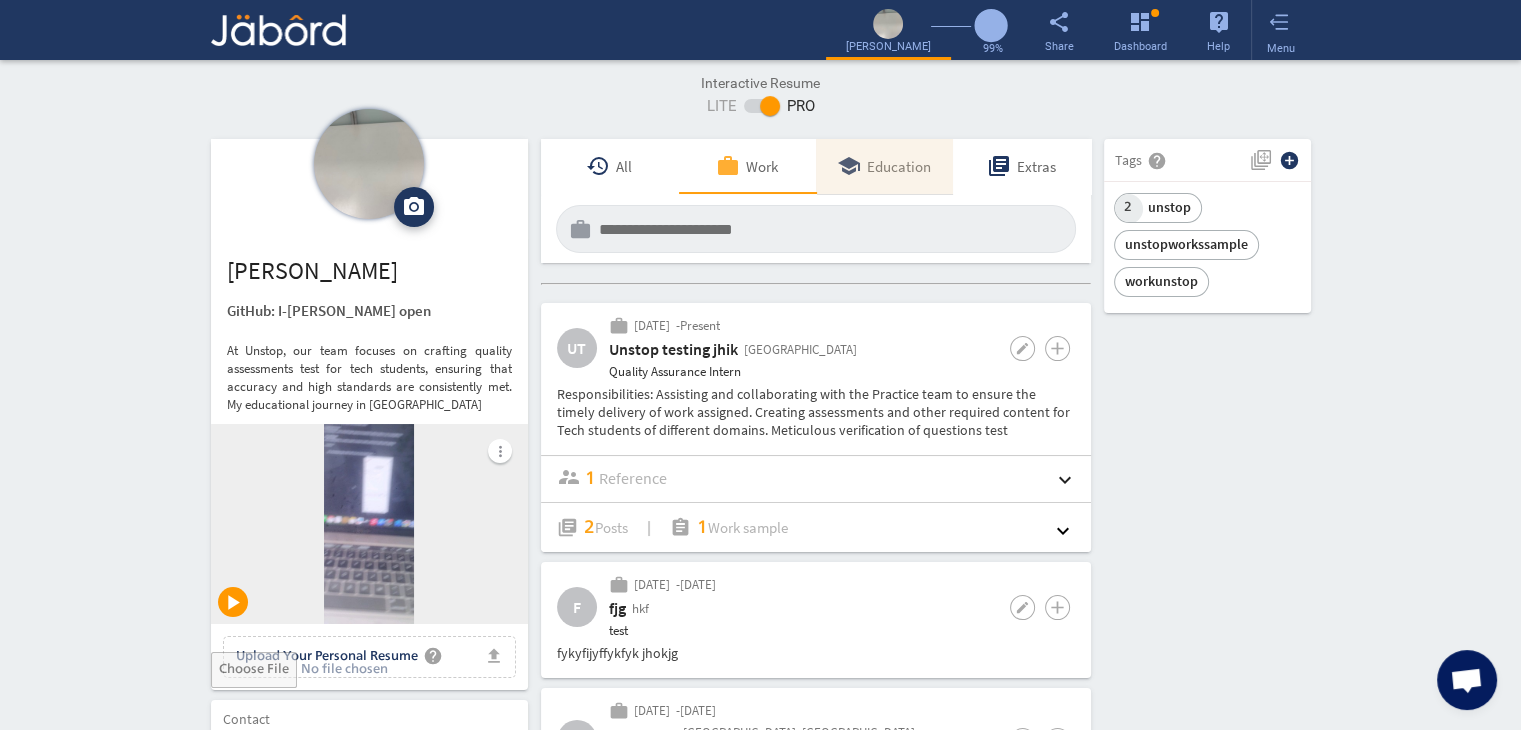 click on "school Education" at bounding box center [885, 166] 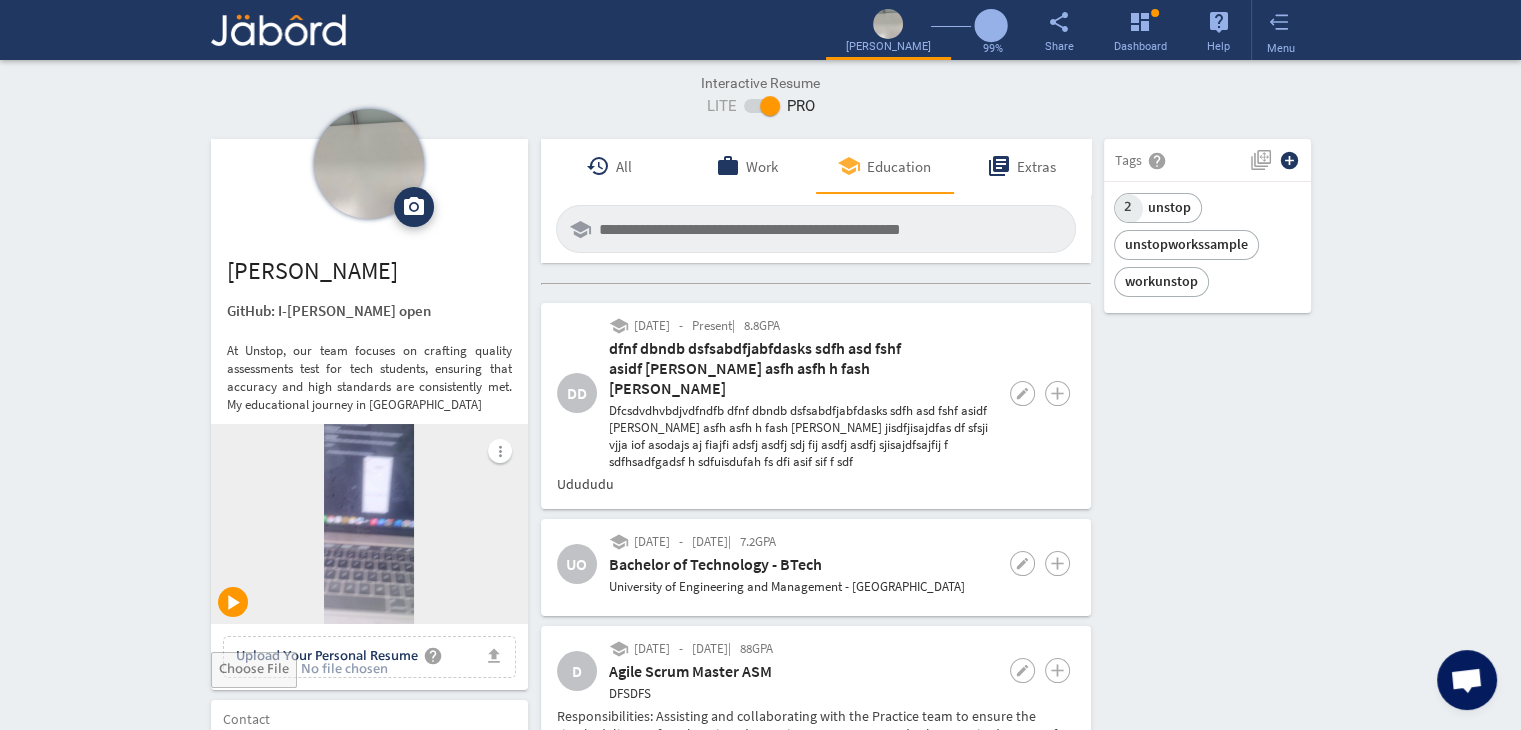 click on "camera_alt  Change Photo  Upload File delete Remove   edit  [PERSON_NAME]: I-[PERSON_NAME] open   ()  At Unstop, our team focuses on crafting quality assessments test for tech students, ensuring that accuracy and high standards are consistently met. My educational journey in Artificial more_vert play_arrow file_upload Upload Your Personal Resume help Upload File Contact edit email  [PERSON_NAME][EMAIL_ADDRESS][DOMAIN_NAME]   public Public call  93 - [PHONE_NUMBER]   lock_outline Private location_on  C   public Public  Job Preferences  edit
.cls-1{fill:#989fa7;}
Full-Time  Availability - 1 Week ₹ 25k -  ₹ 75k   -   Annually
.cls-1{fill:#989fa7;}.cls-2{fill:#a5abb2;fill-rule:evenodd;}
Part-Time  [DATE]  access_time  1 PM - 11 PM ₹" 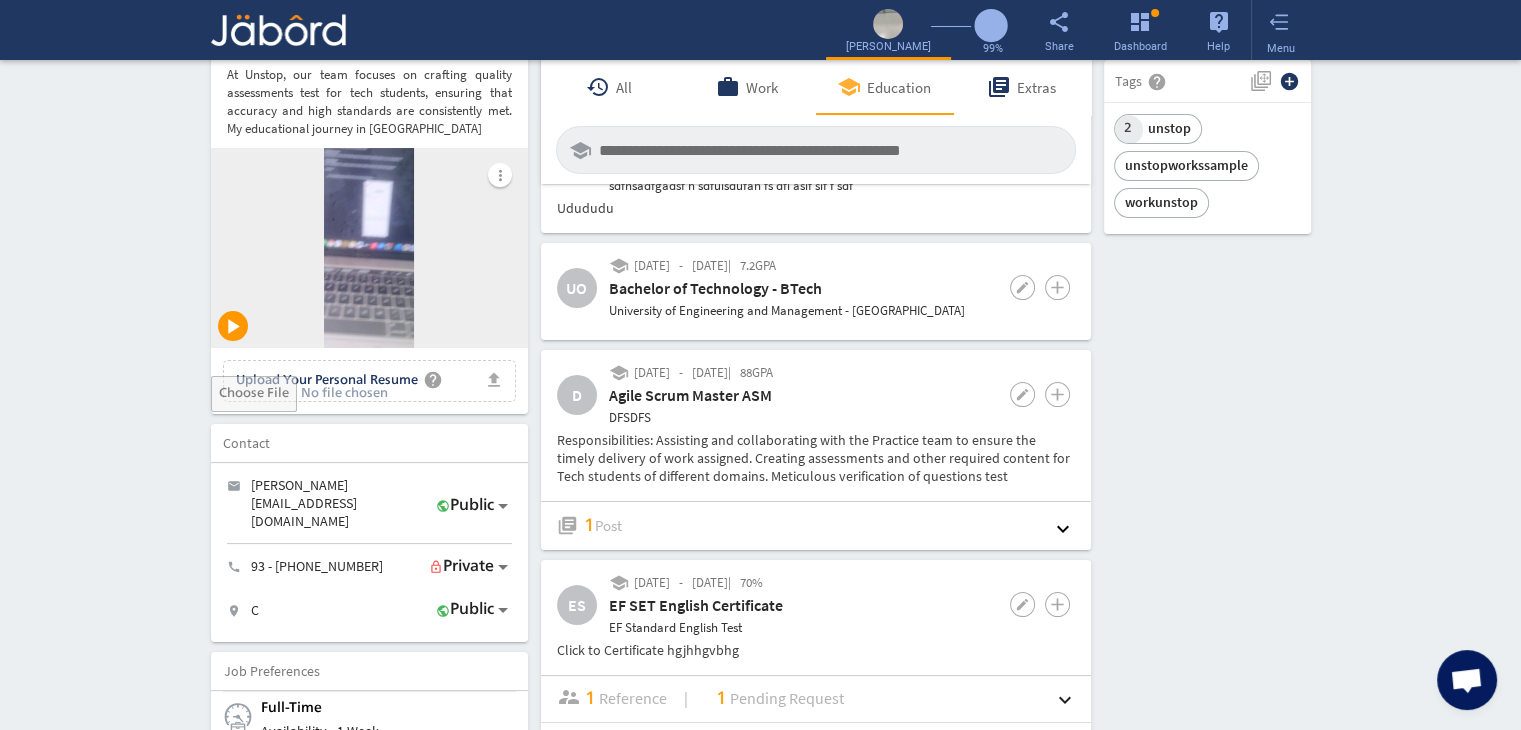 scroll, scrollTop: 400, scrollLeft: 0, axis: vertical 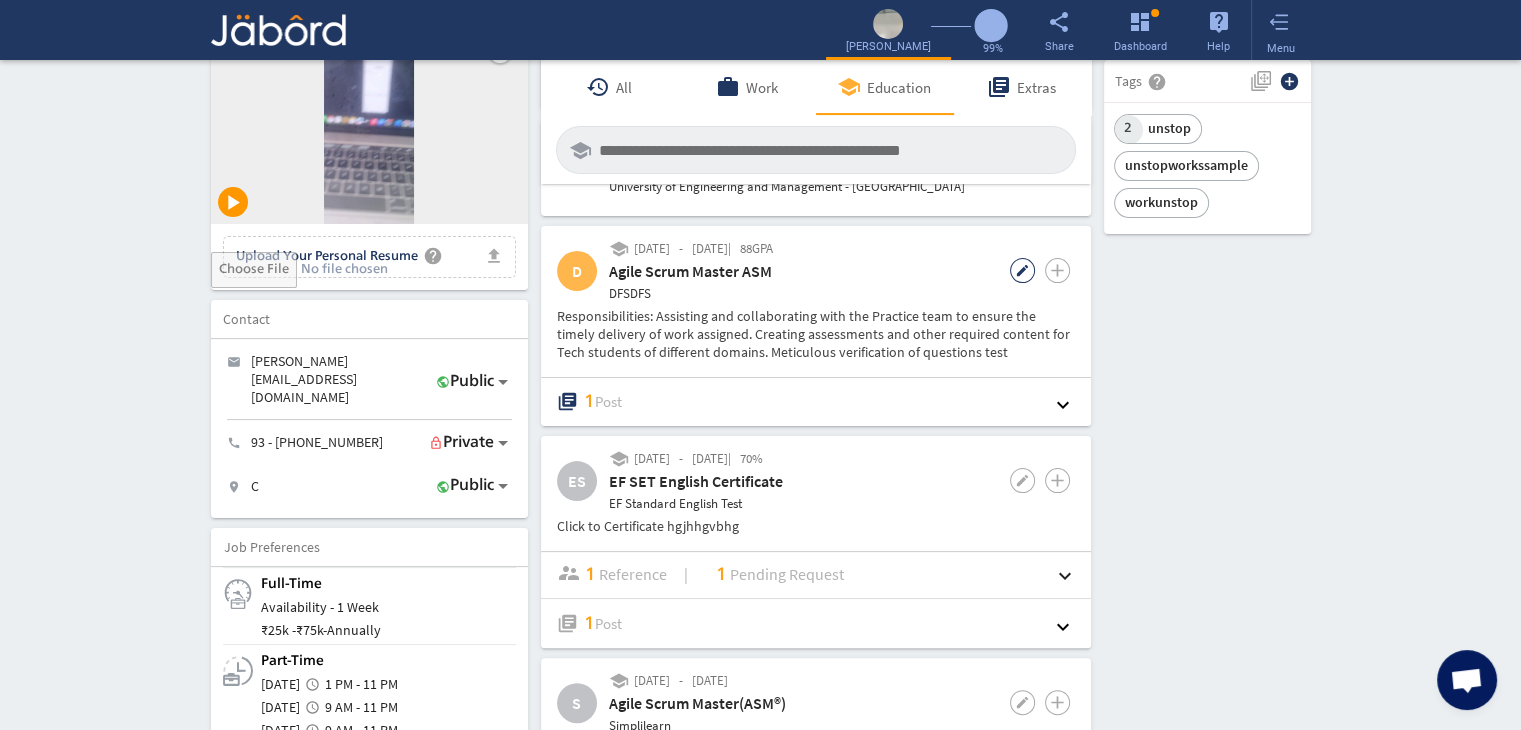 click on "edit" at bounding box center [1022, 270] 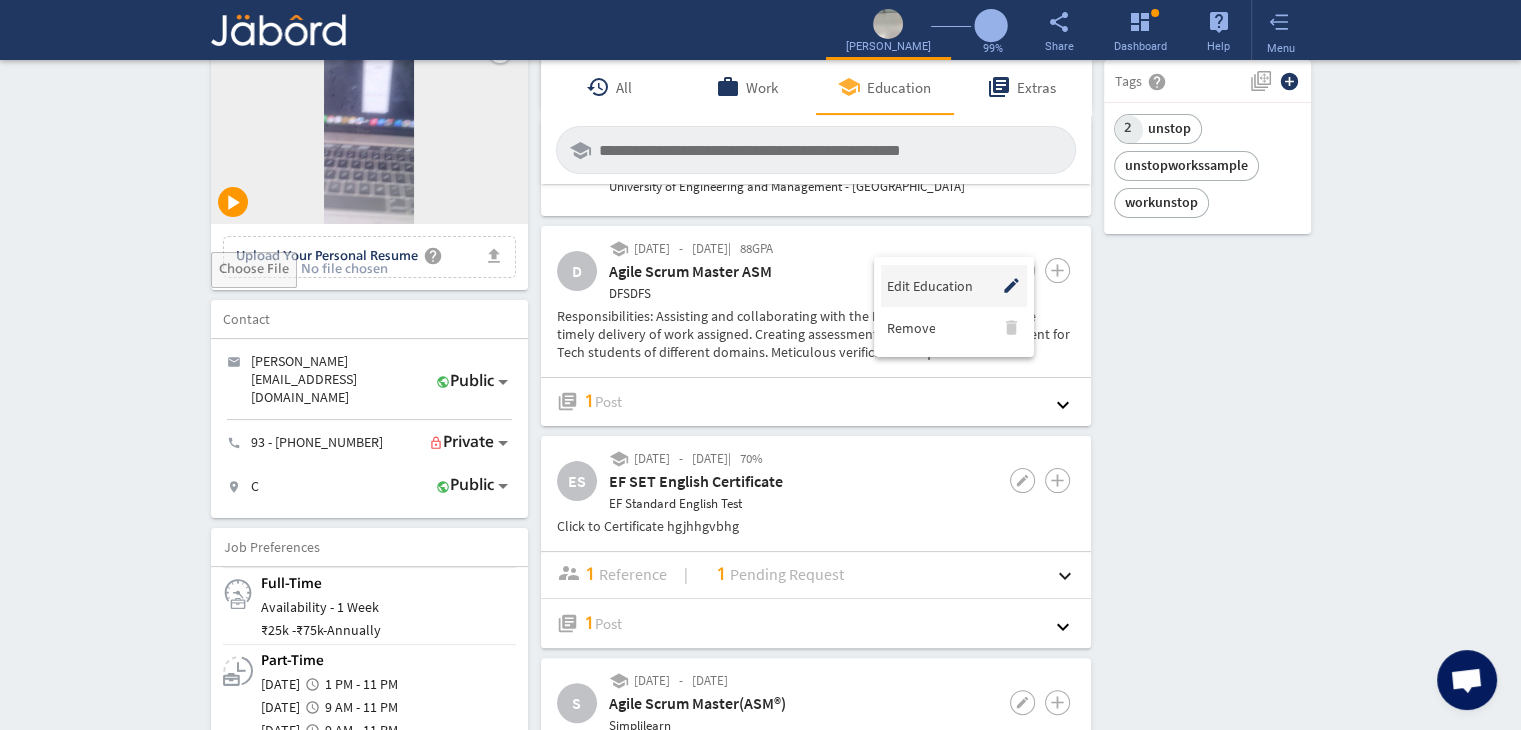 click on "Edit Education edit" at bounding box center (956, 286) 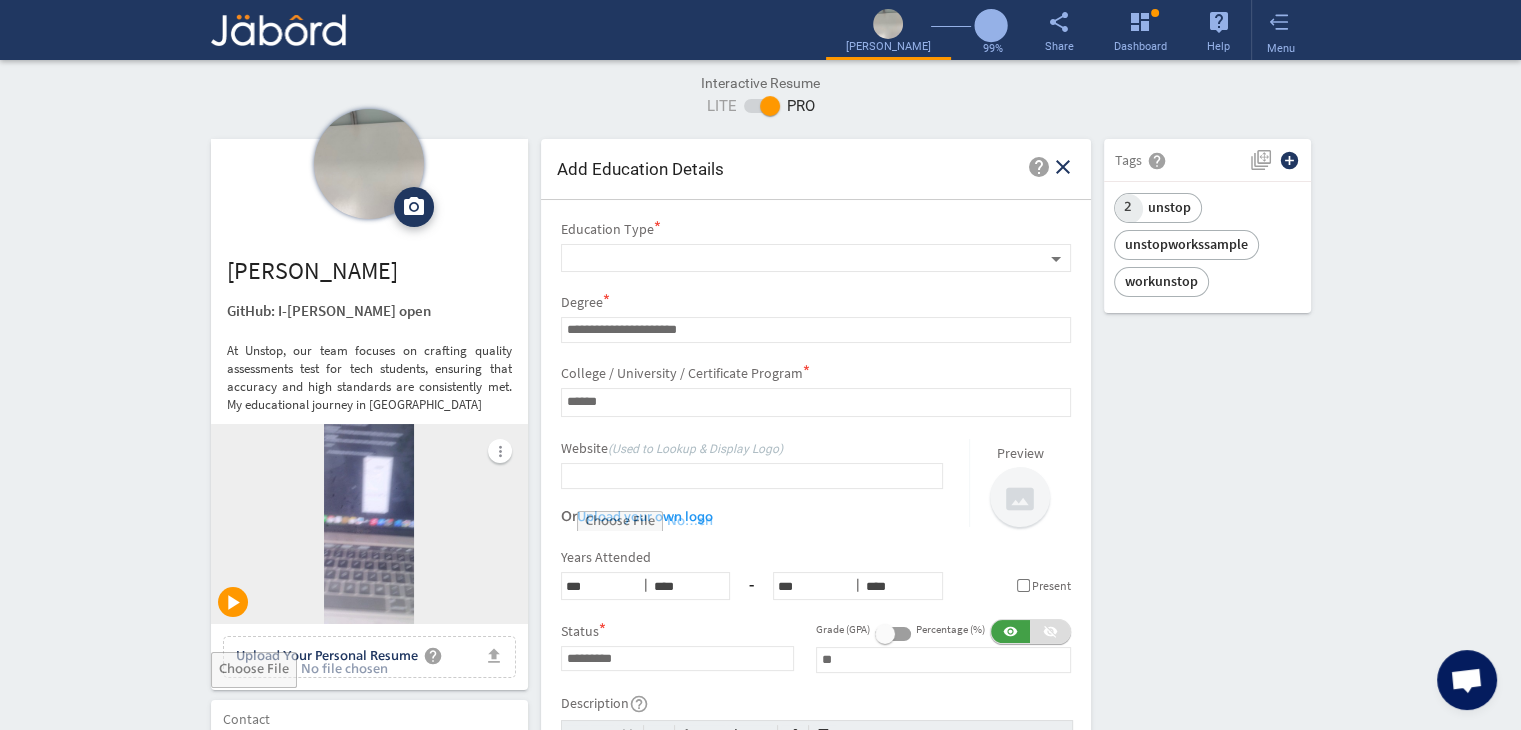scroll, scrollTop: 0, scrollLeft: 0, axis: both 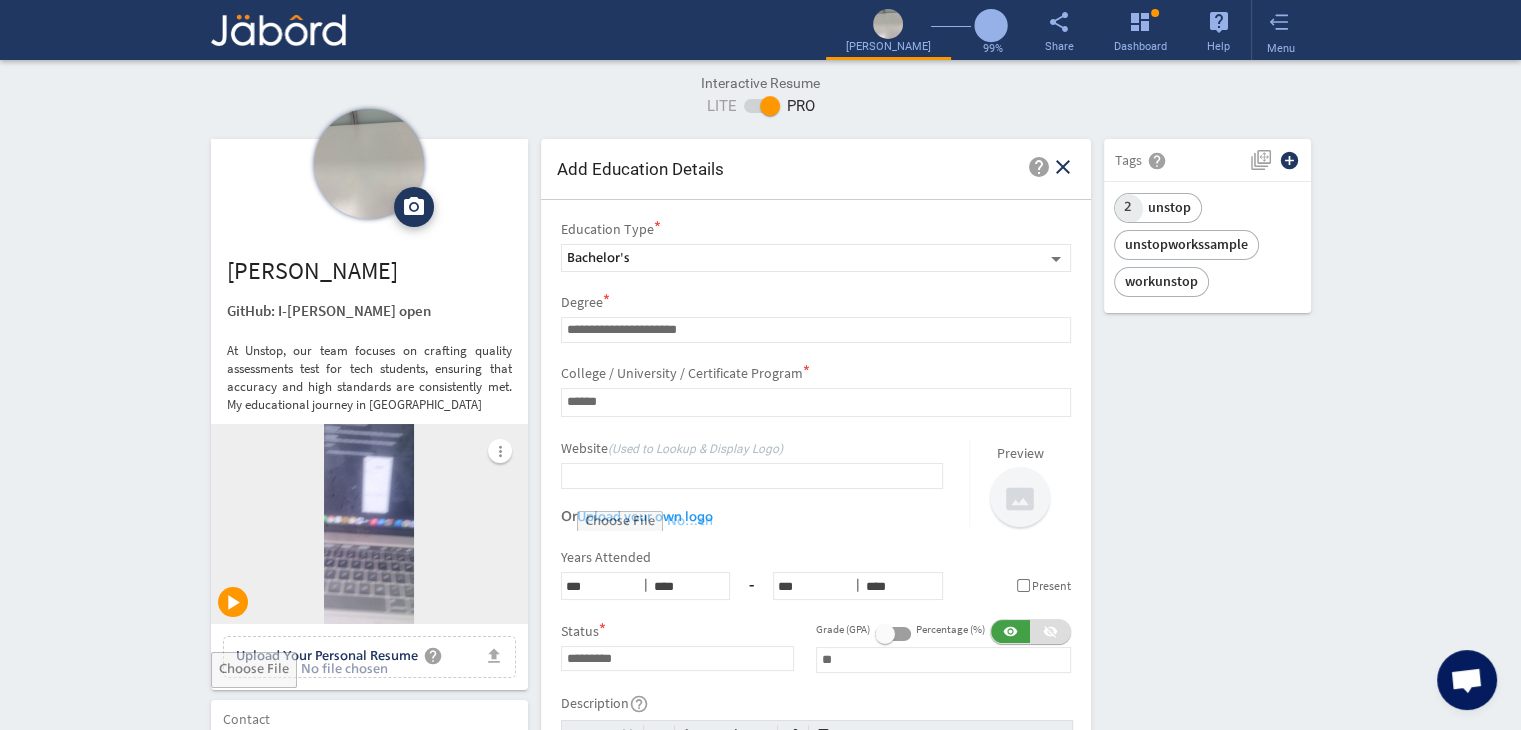 click on "camera_alt  Change Photo  Upload File delete Remove   edit  [PERSON_NAME]: I-[PERSON_NAME] open   ()  At Unstop, our team focuses on crafting quality assessments test for tech students, ensuring that accuracy and high standards are consistently met. My educational journey in Artificial more_vert play_arrow file_upload Upload Your Personal Resume help Upload File Contact edit email  [PERSON_NAME][EMAIL_ADDRESS][DOMAIN_NAME]   public Public call  93 - [PHONE_NUMBER]   lock_outline Private location_on  C   public Public  Job Preferences  edit
.cls-1{fill:#989fa7;}
Full-Time  Availability - 1 Week ₹ 25k -  ₹ 75k   -   Annually
.cls-1{fill:#989fa7;}.cls-2{fill:#a5abb2;fill-rule:evenodd;}
Part-Time  [DATE]  access_time  1 PM - 11 PM ₹" 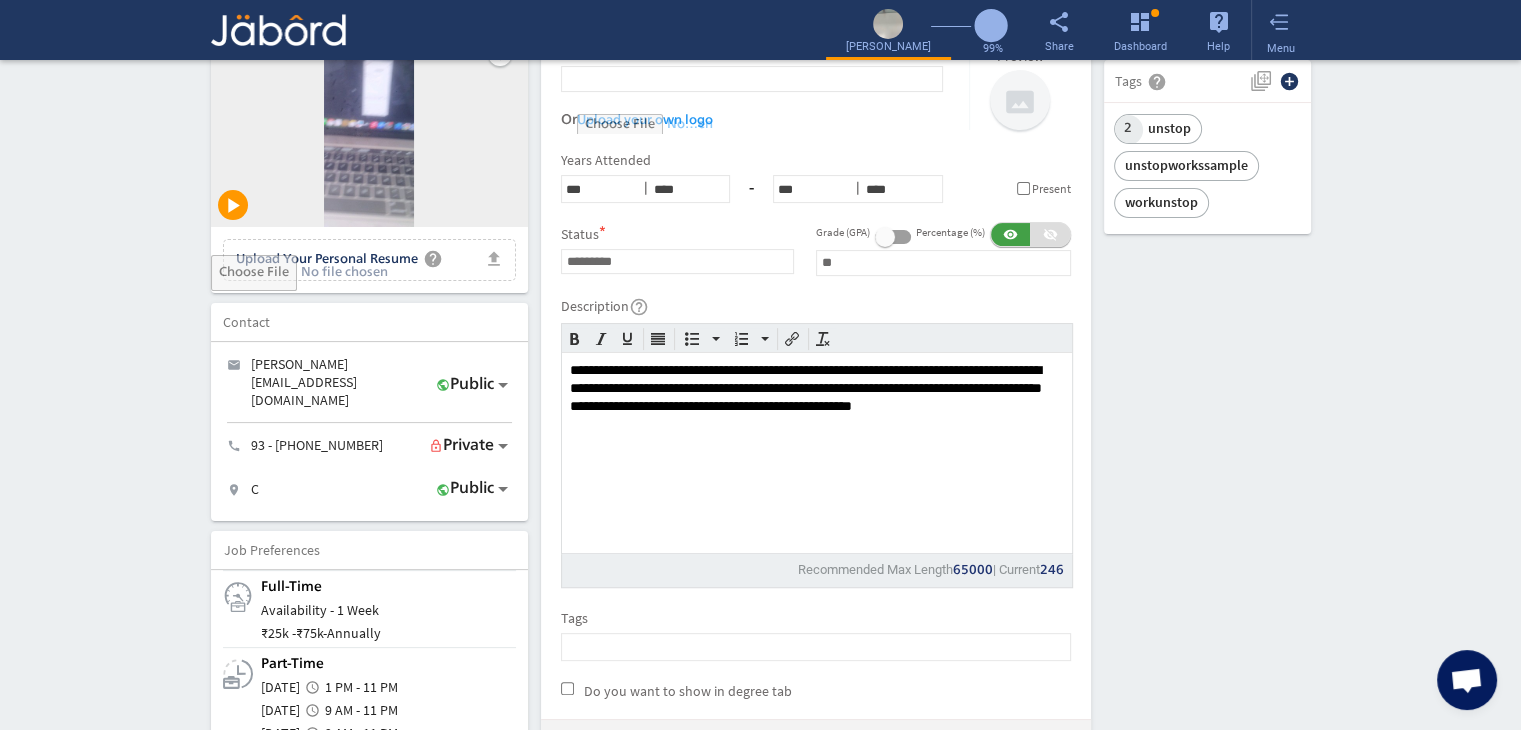 scroll, scrollTop: 440, scrollLeft: 0, axis: vertical 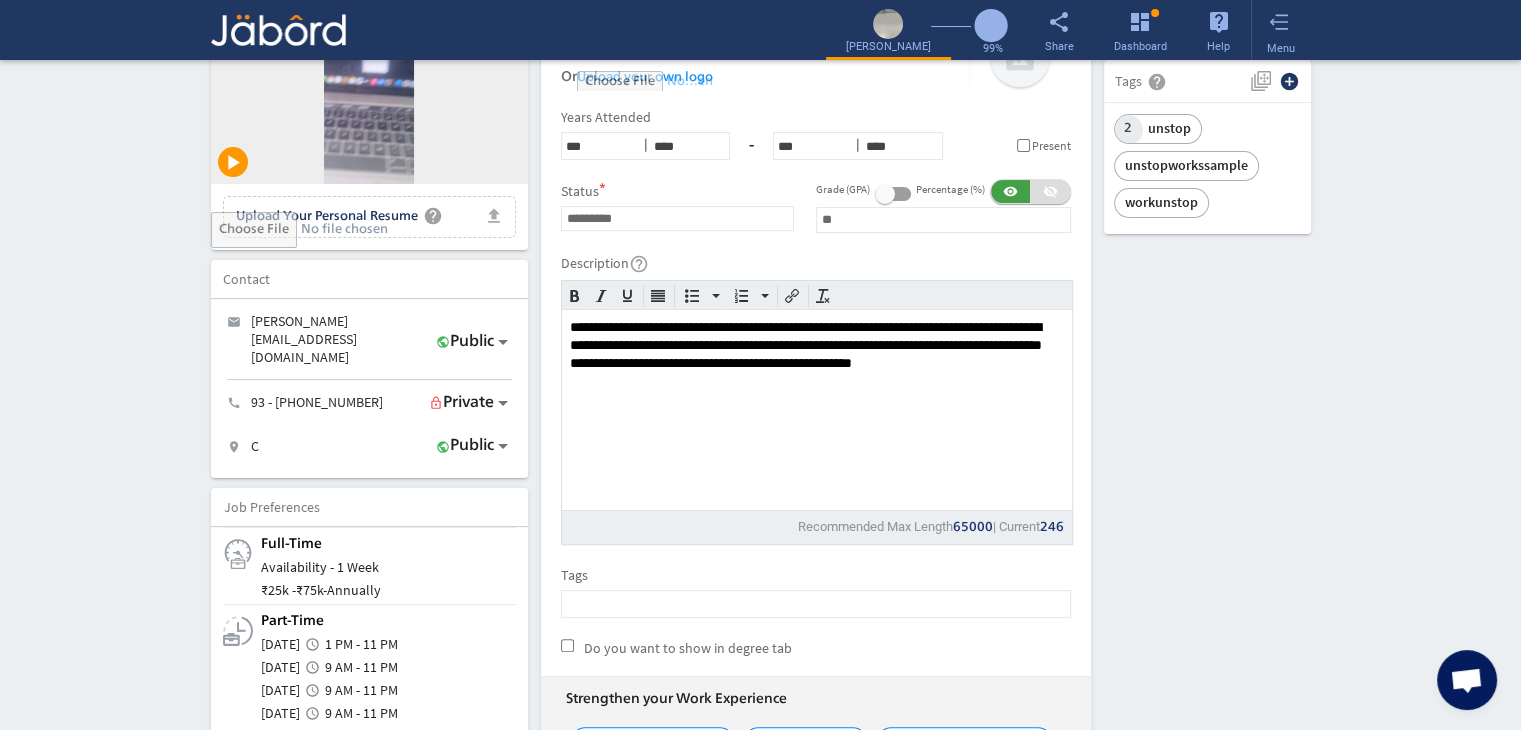 click on "**********" at bounding box center [816, 353] 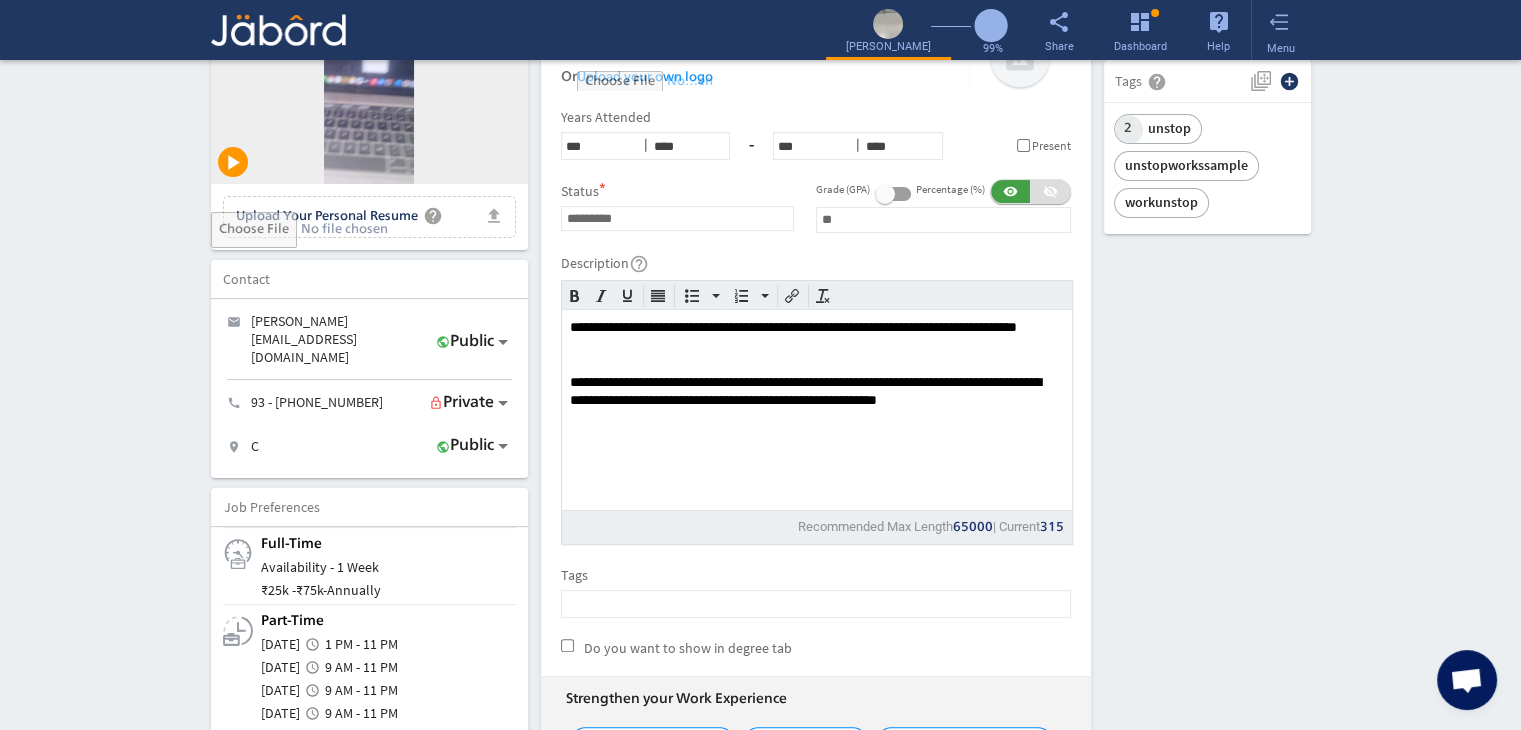 click on "**********" at bounding box center (816, 399) 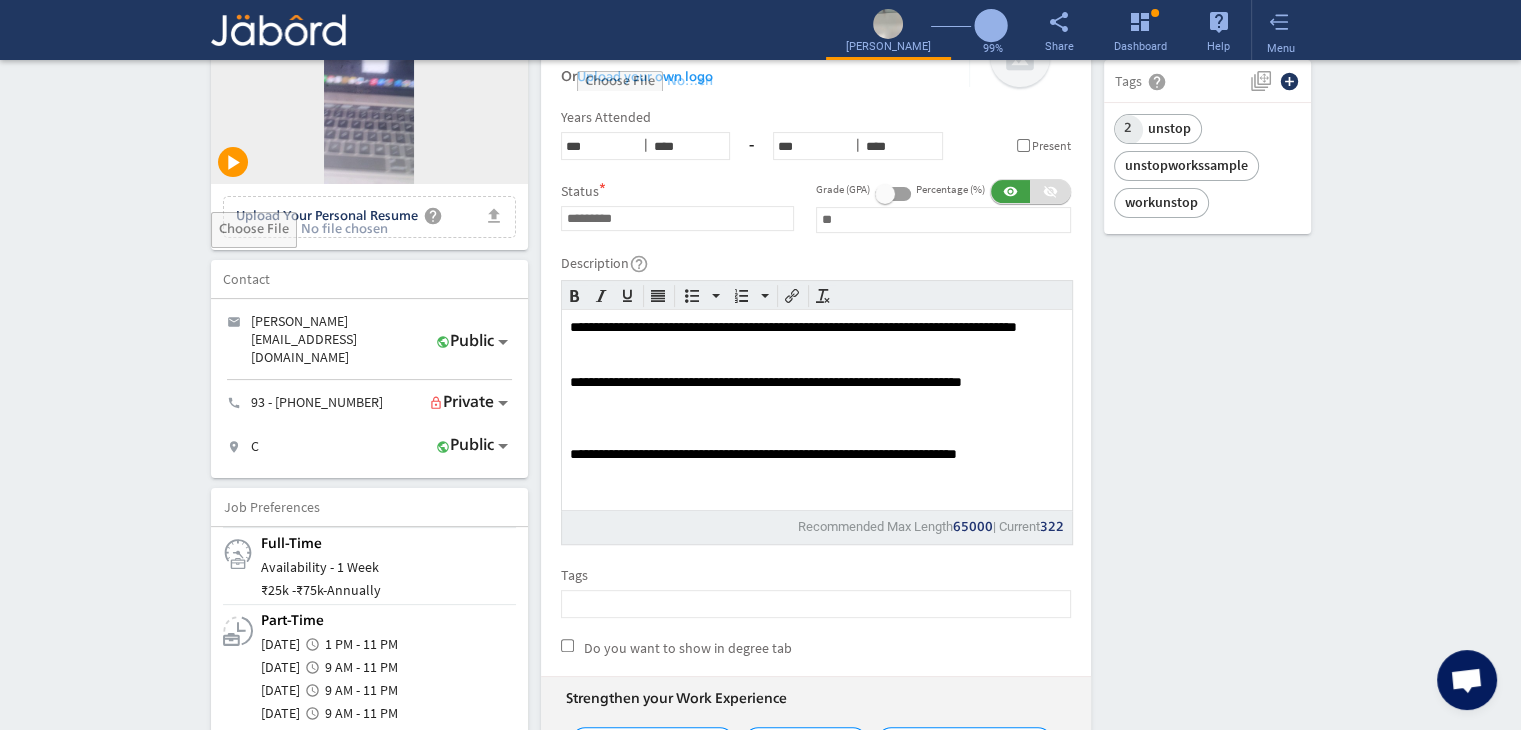 scroll, scrollTop: 1078, scrollLeft: 0, axis: vertical 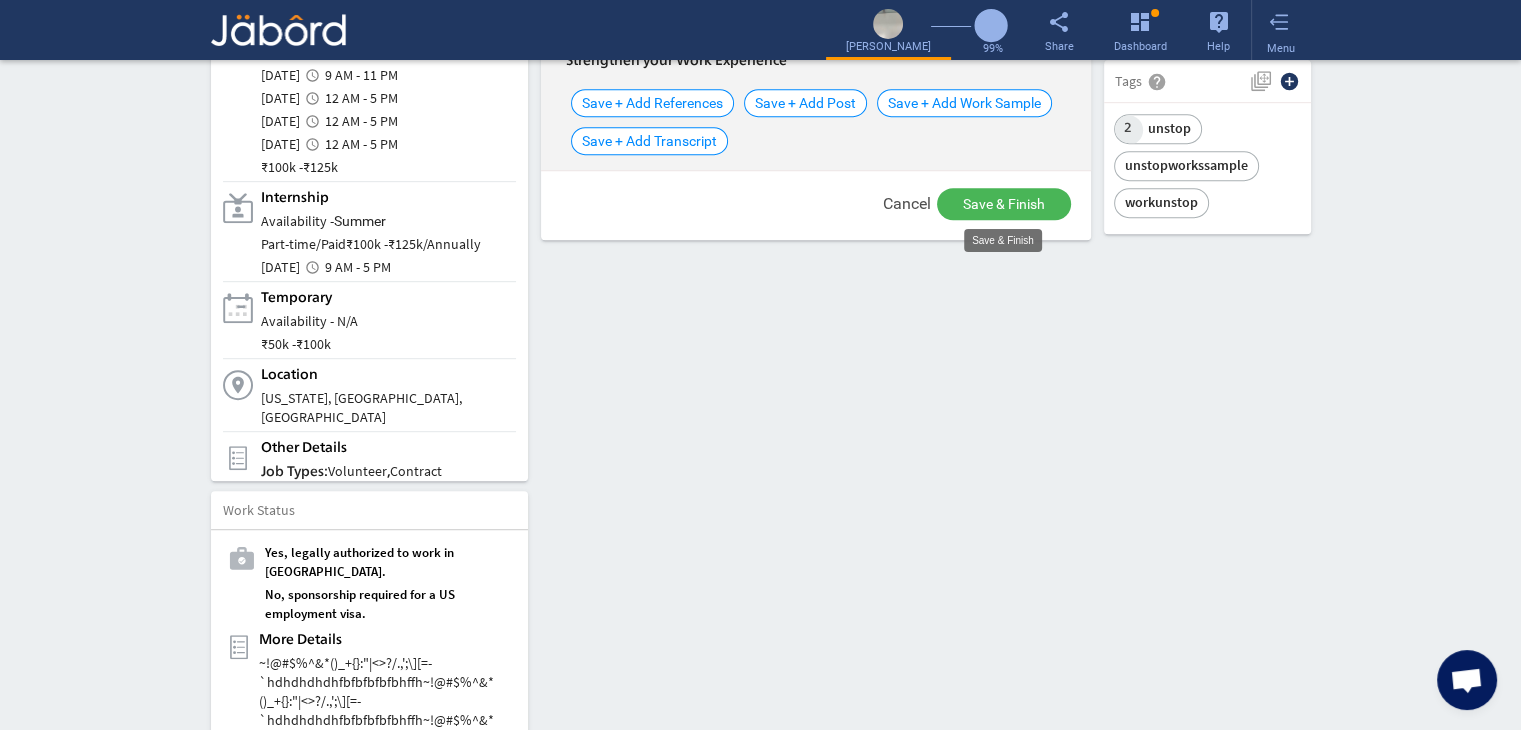 click on "Save & Finish" 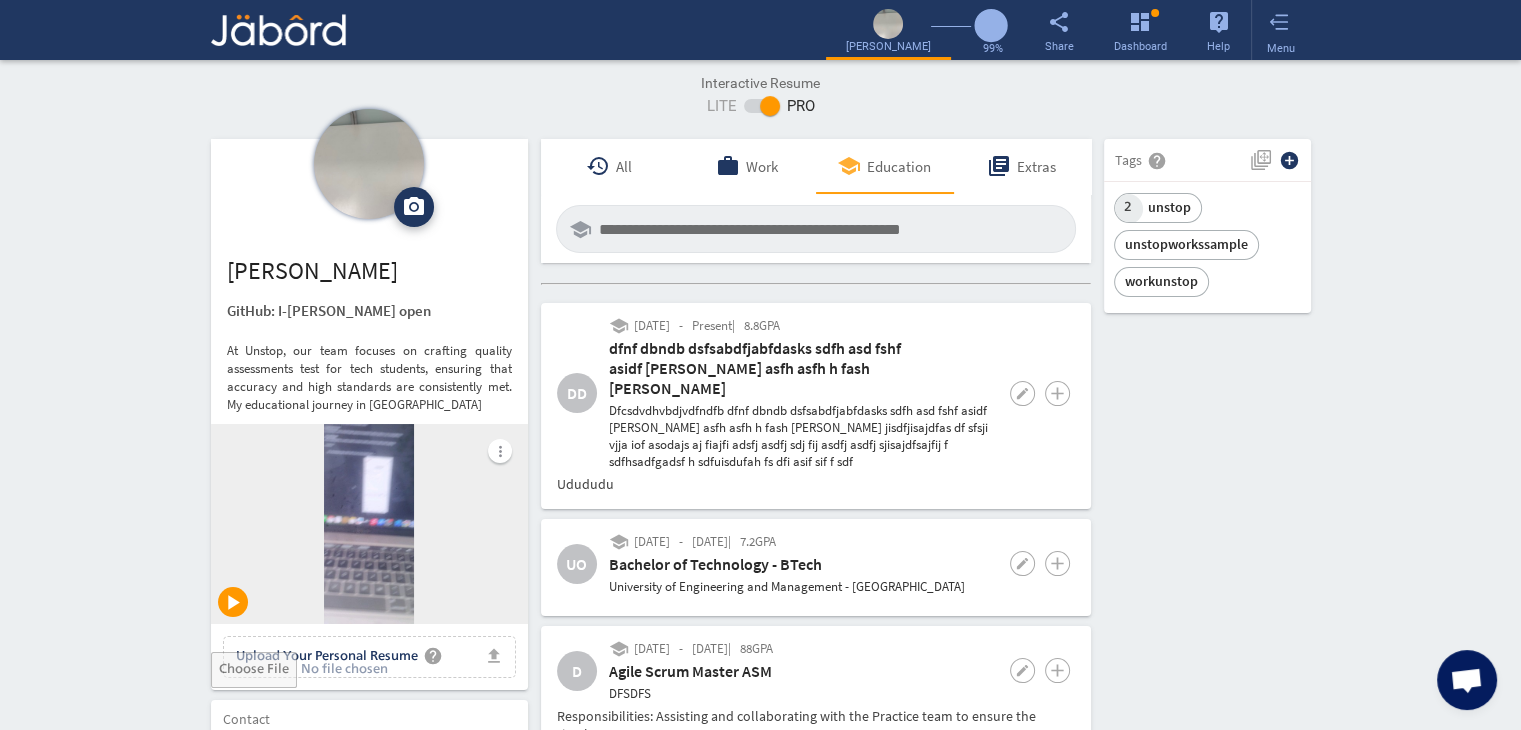 scroll, scrollTop: 0, scrollLeft: 0, axis: both 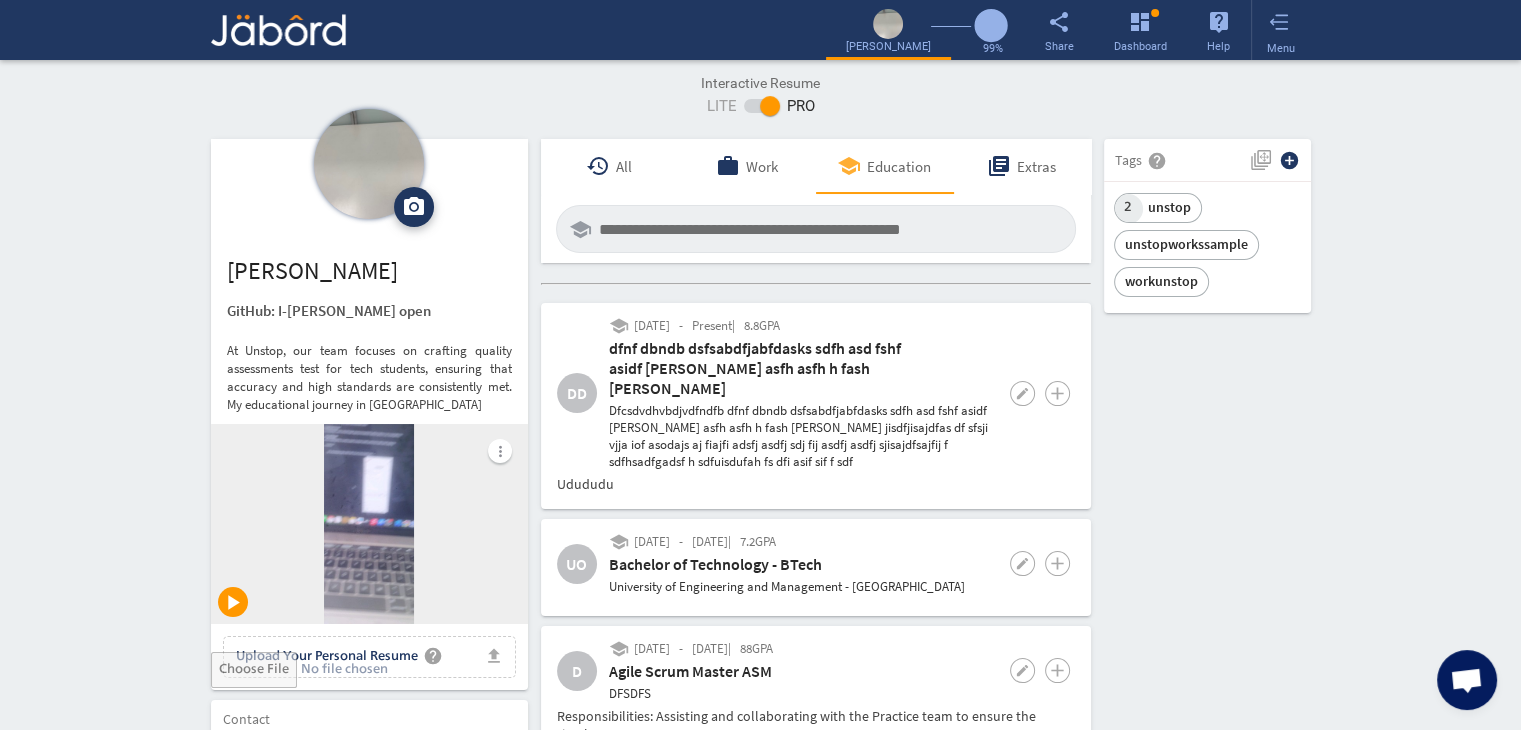click on "Interactive Resume LITE   PRO Summary Experience camera_alt  Change Photo  Upload File delete Remove   edit  [PERSON_NAME]: I-[PERSON_NAME] open   ()  At Unstop, our team focuses on crafting quality assessments test for tech students, ensuring that accuracy and high standards are consistently met. My educational journey in Artificial more_vert play_arrow file_upload Upload Your Personal Resume help Upload File Contact edit email  [PERSON_NAME][EMAIL_ADDRESS][DOMAIN_NAME]   public Public call  93 - [PHONE_NUMBER]   lock_outline Private location_on  C   public Public  Job Preferences  edit
.cls-1{fill:#989fa7;}
Full-Time  Availability - 1 Week ₹ 25k -  ₹ 75k   -   Annually
.cls-1{fill:#989fa7;}.cls-2{fill:#a5abb2;fill-rule:evenodd;}" 